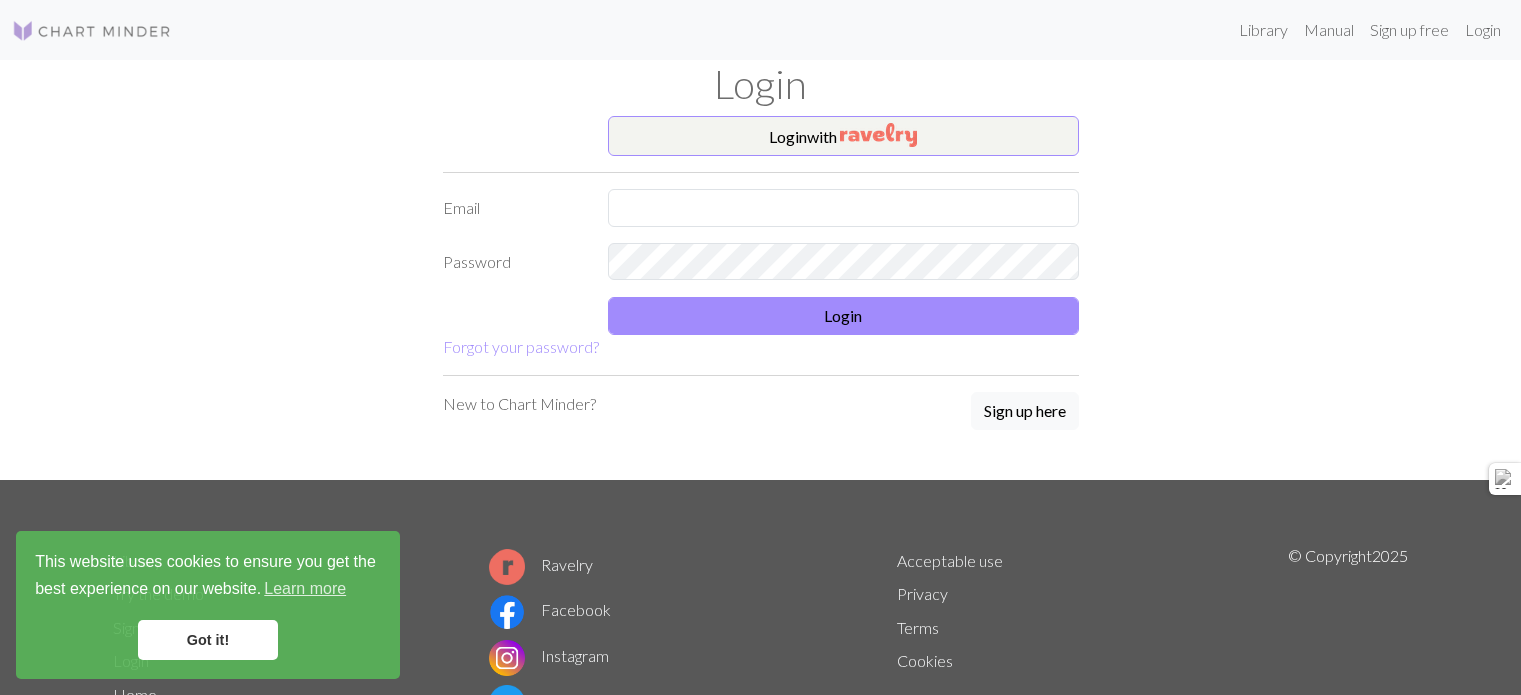 scroll, scrollTop: 0, scrollLeft: 0, axis: both 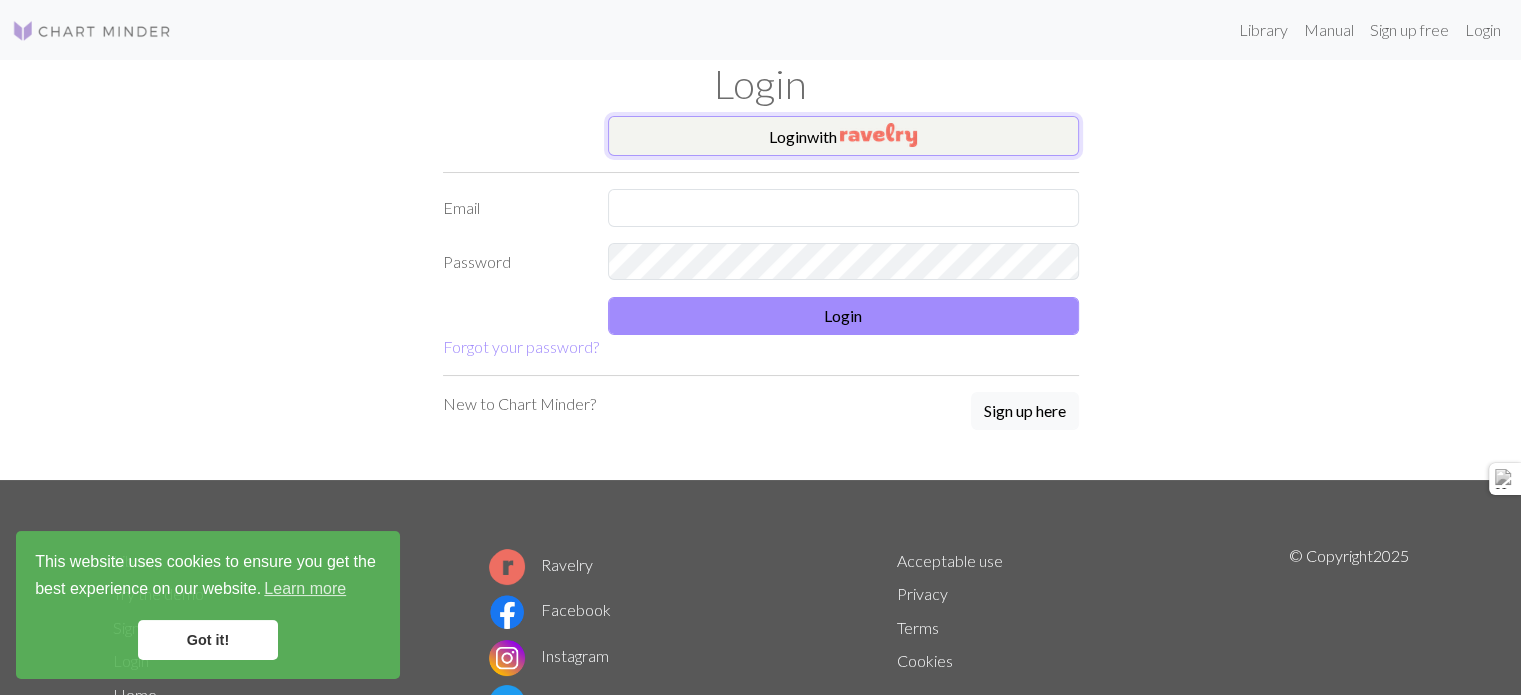 click on "Login  with" at bounding box center (843, 136) 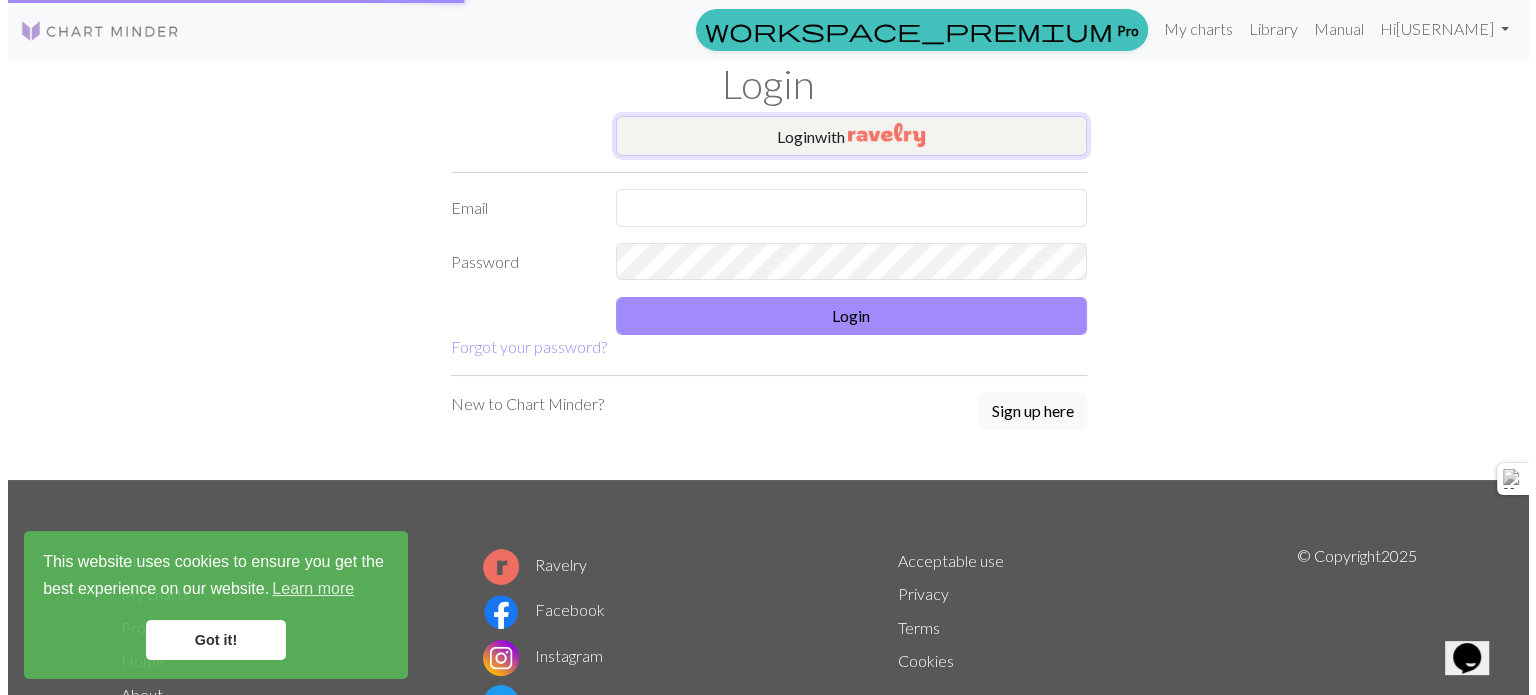 scroll, scrollTop: 0, scrollLeft: 0, axis: both 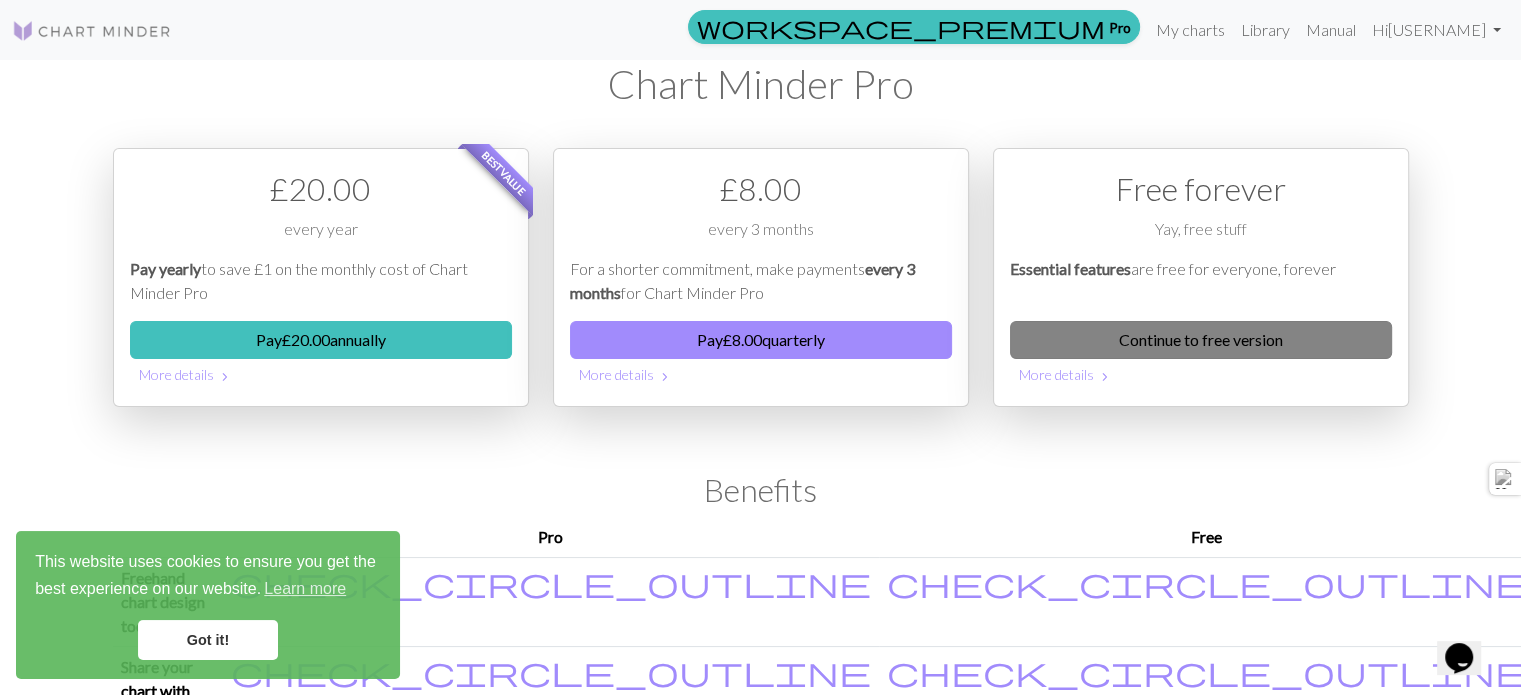 click on "Continue to free version" at bounding box center (1201, 340) 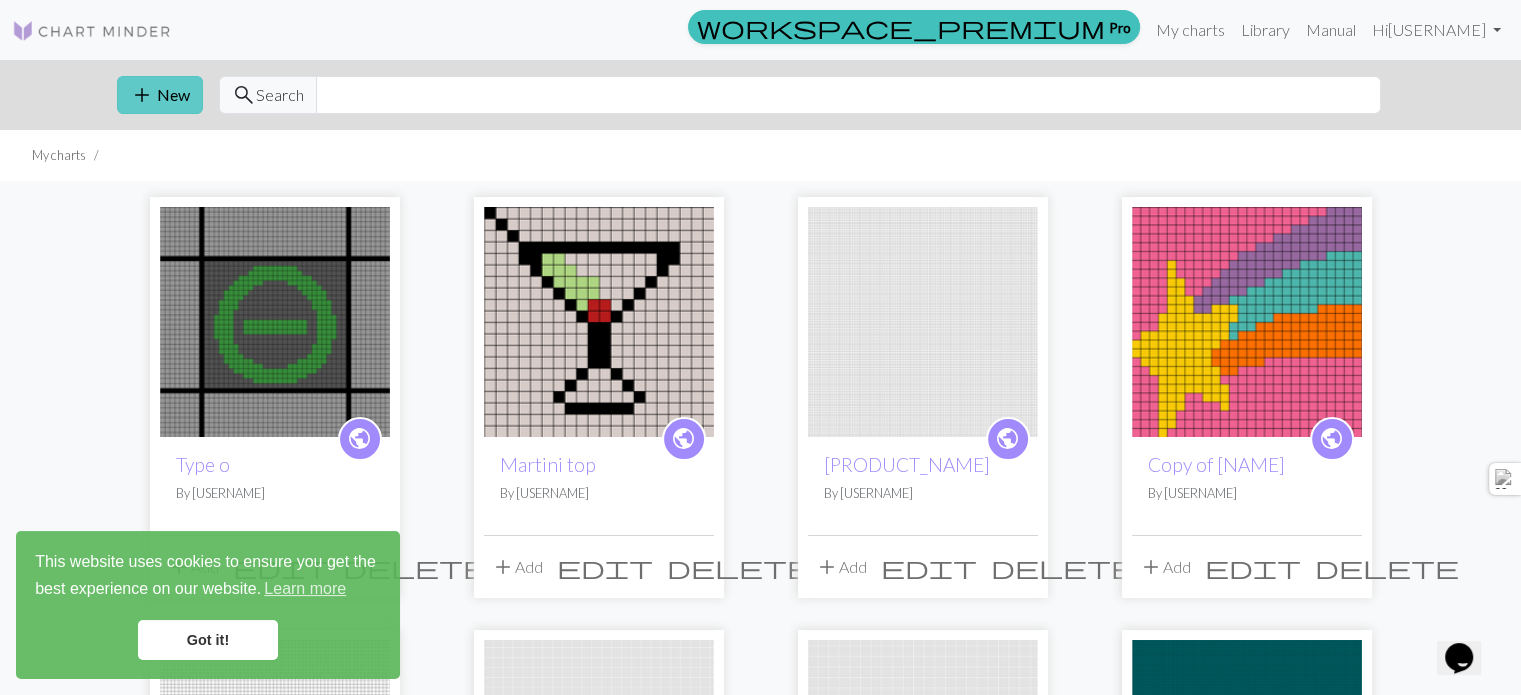click on "add   New" at bounding box center (160, 95) 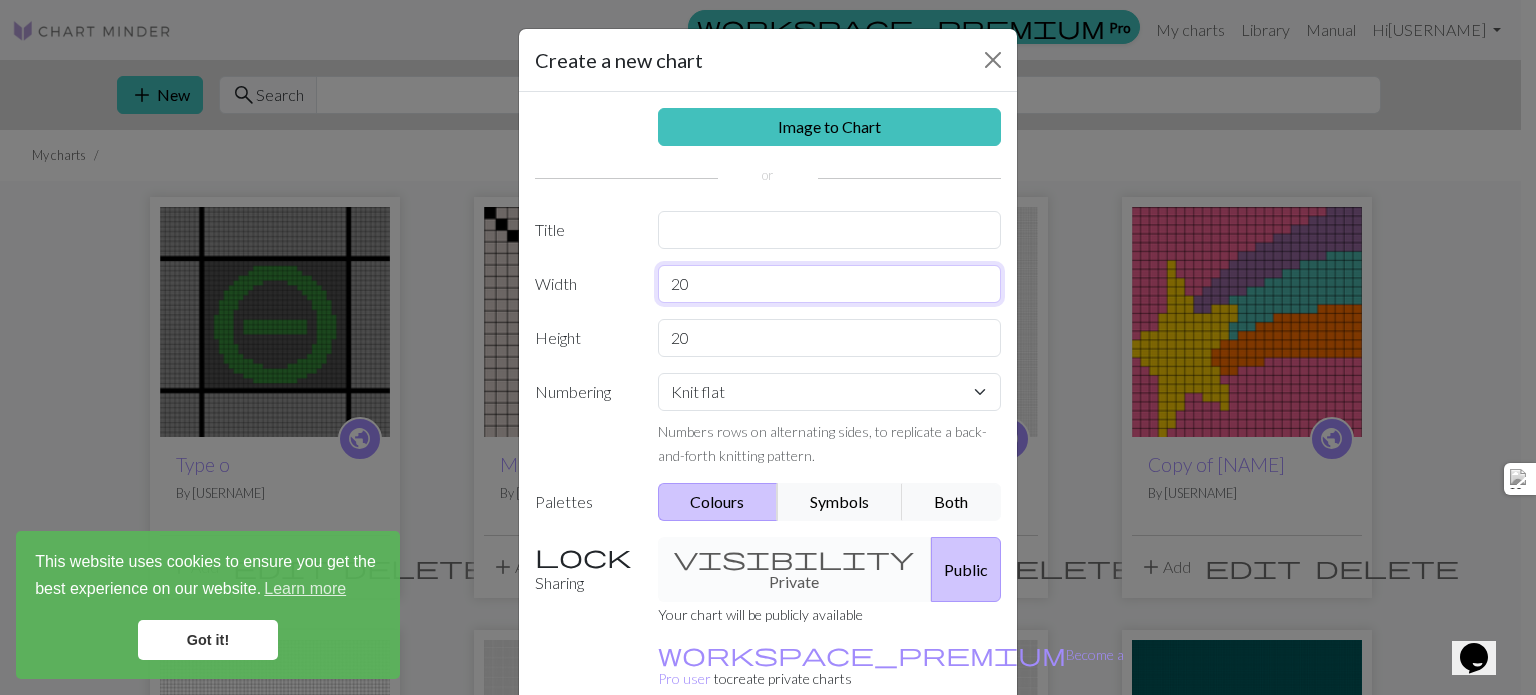 drag, startPoint x: 773, startPoint y: 282, endPoint x: 648, endPoint y: 295, distance: 125.67418 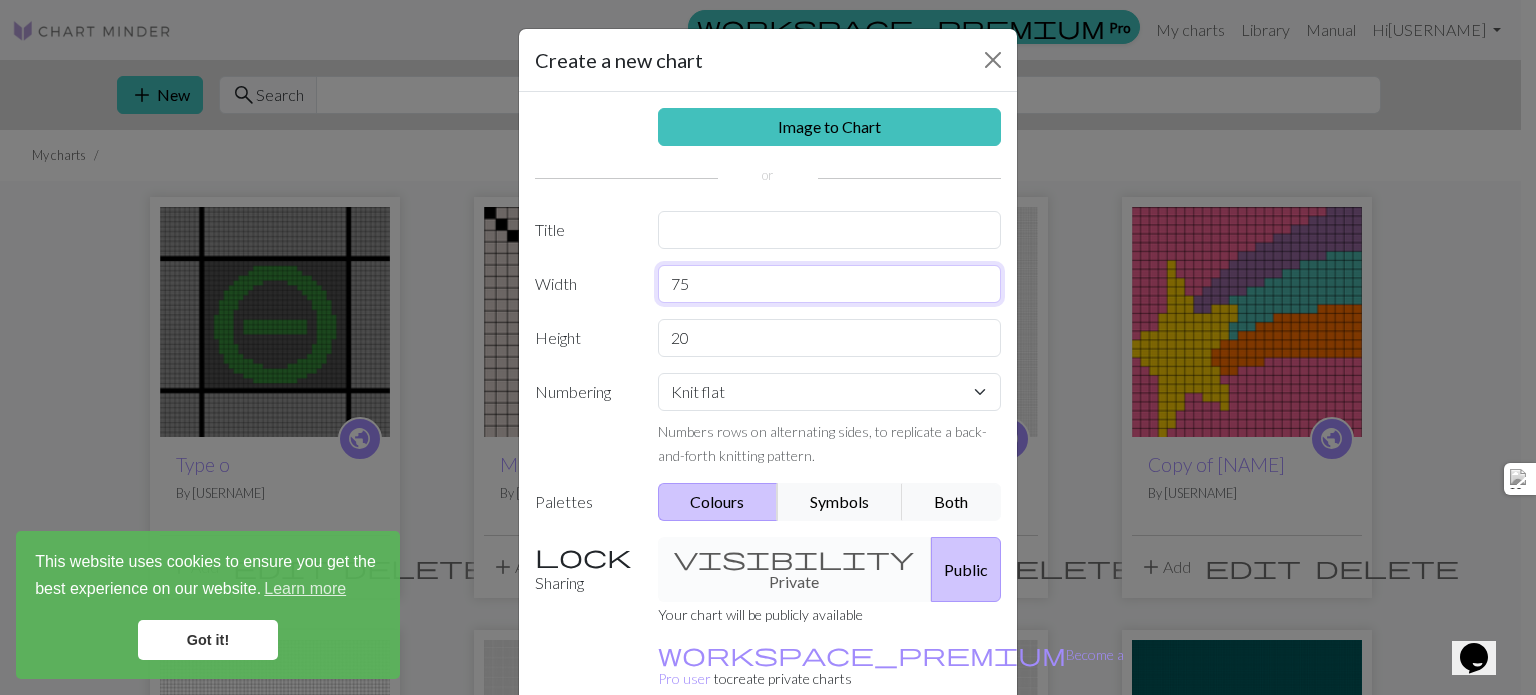 type on "75" 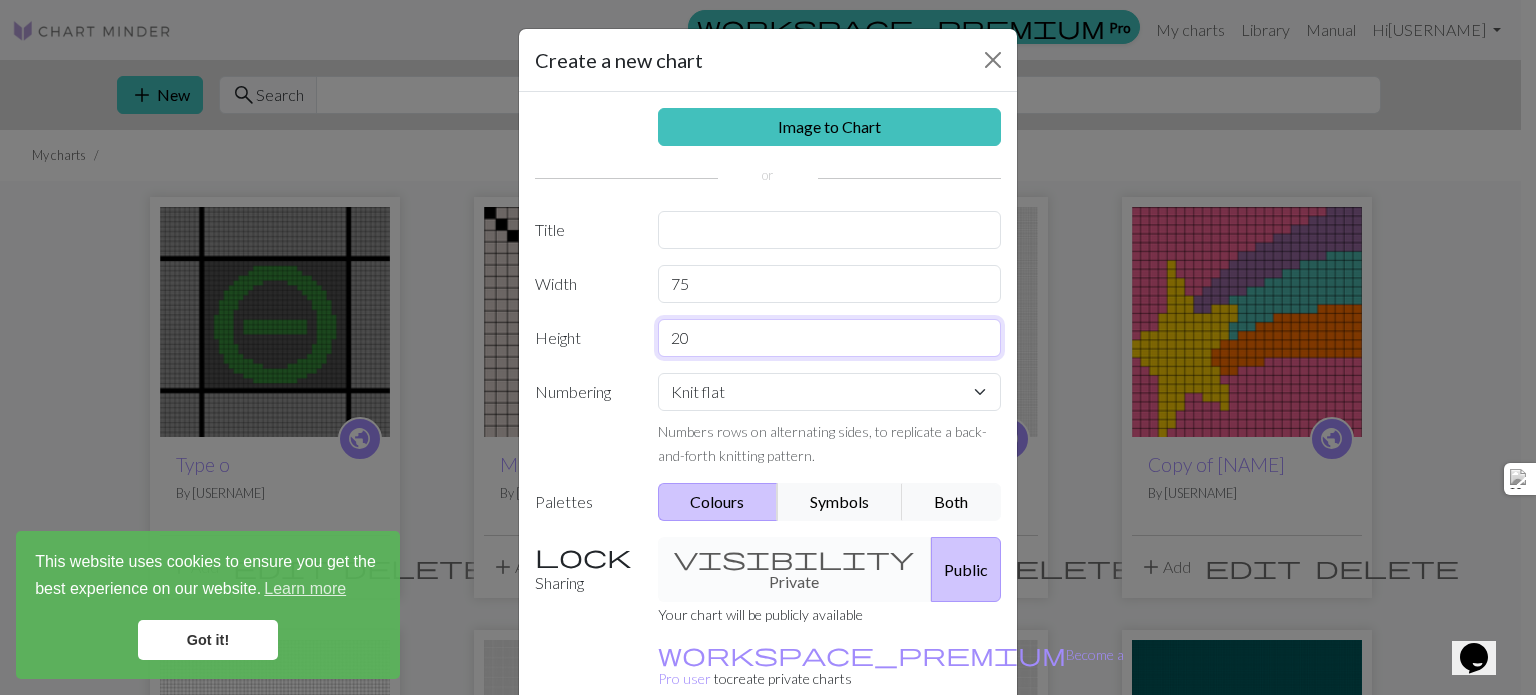 drag, startPoint x: 696, startPoint y: 335, endPoint x: 605, endPoint y: 336, distance: 91.00549 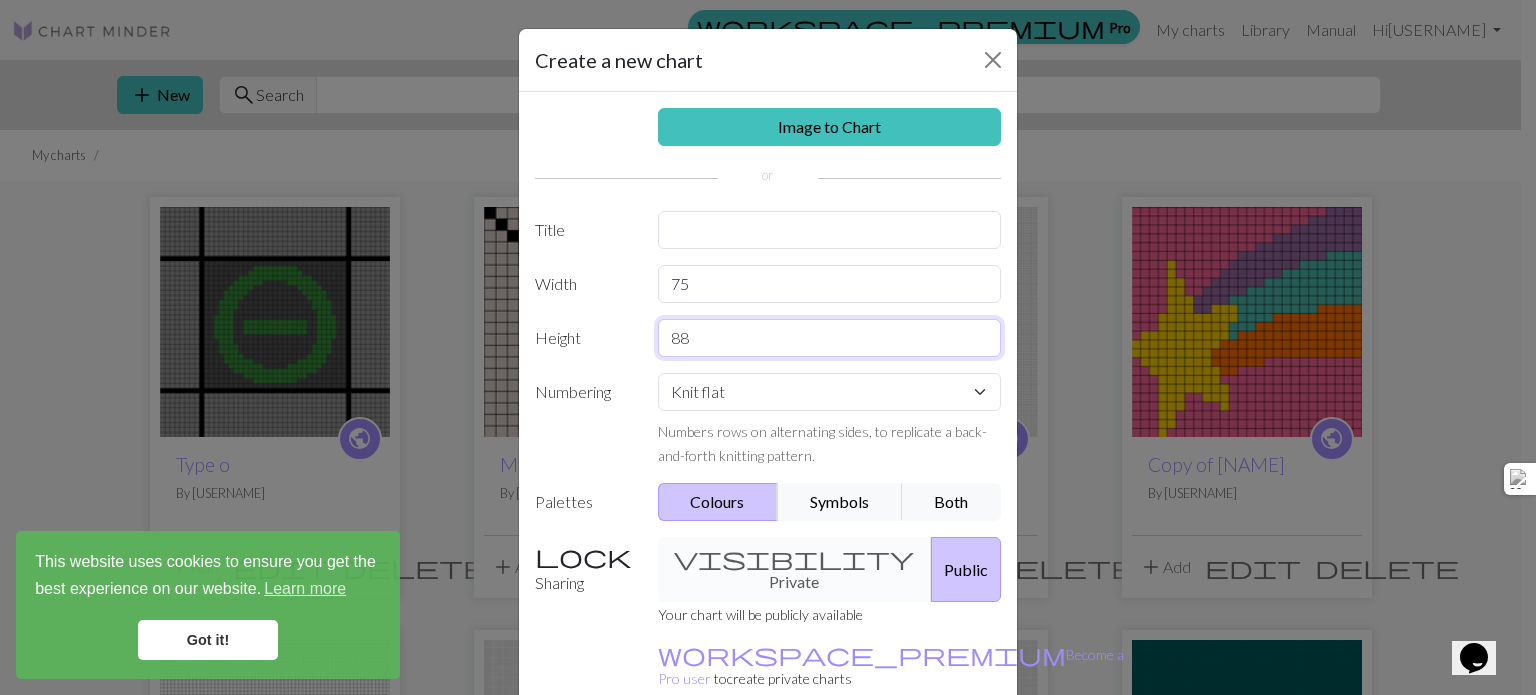 type on "88" 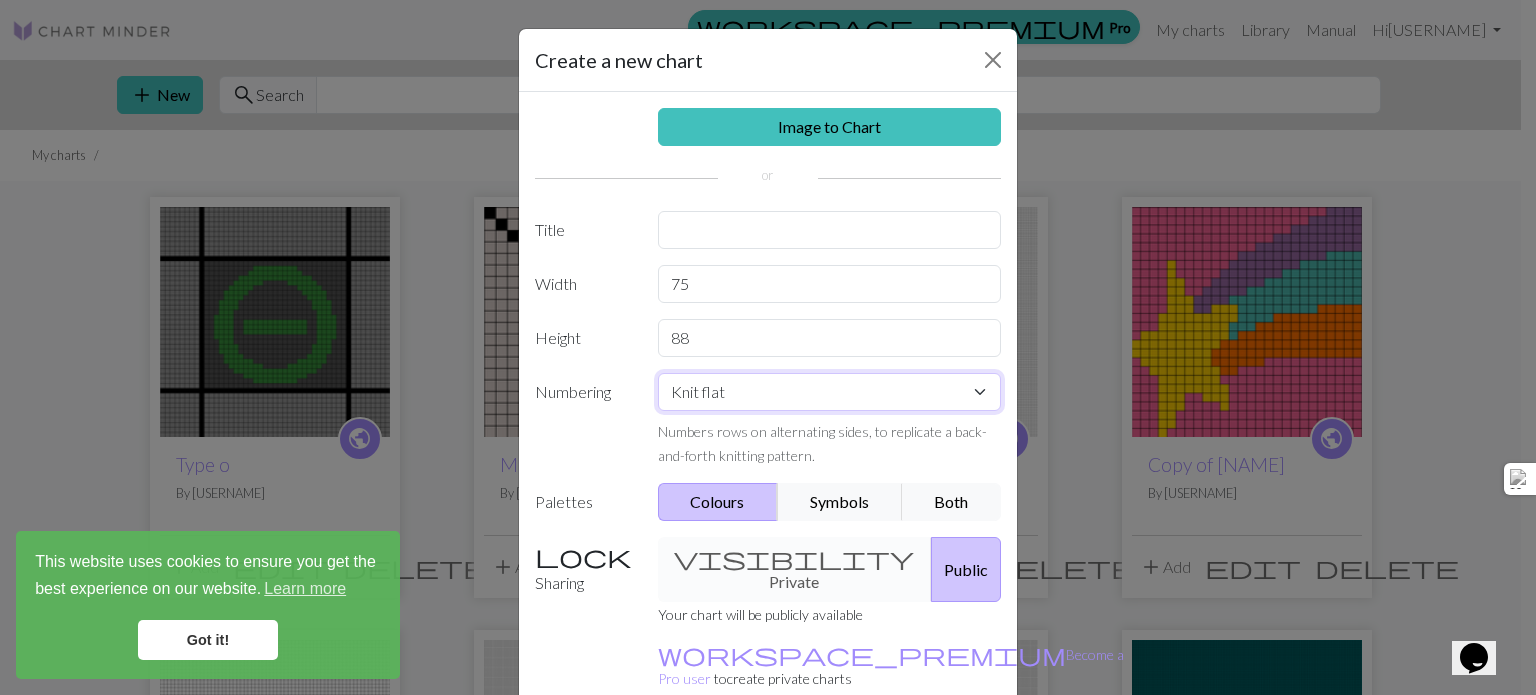 click on "Knit flat Knit in the round Lace knitting Cross stitch" at bounding box center (830, 392) 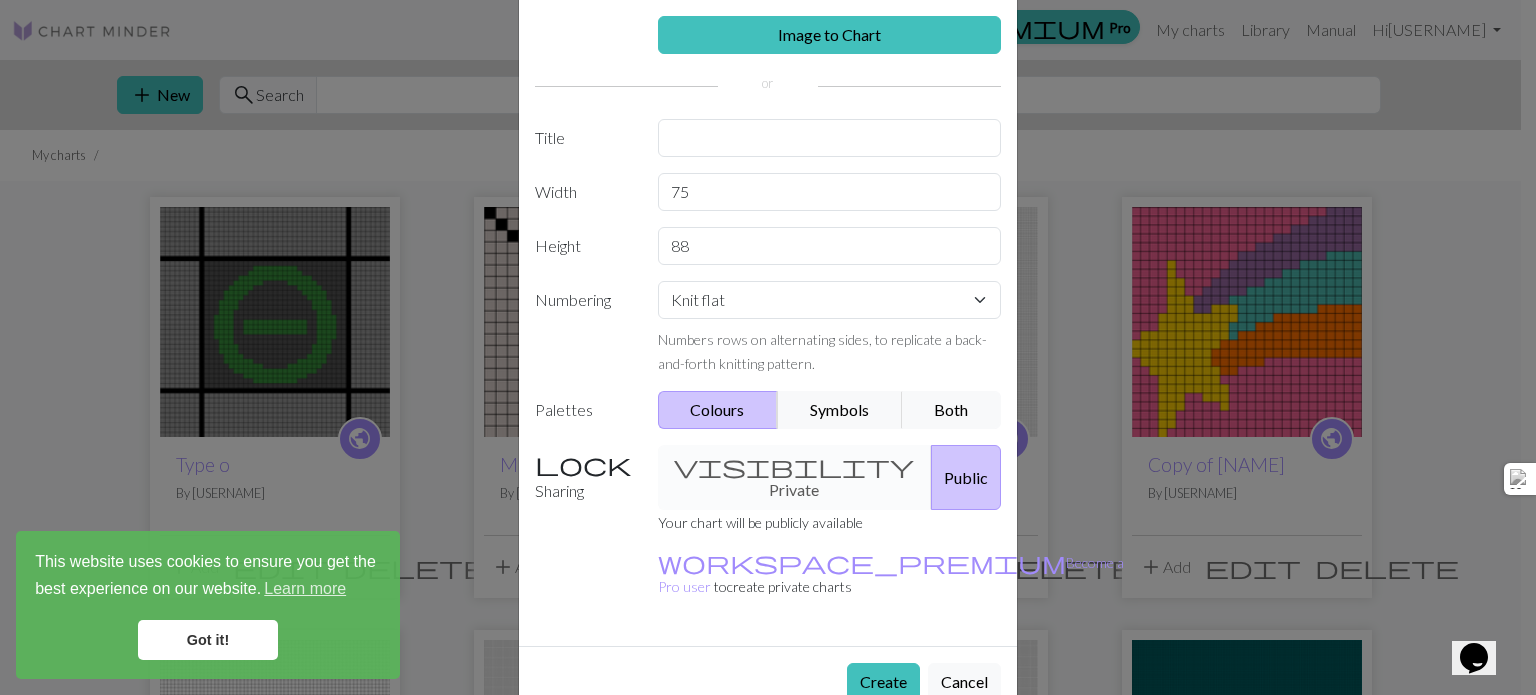 click on "visibility  Private Public" at bounding box center (830, 477) 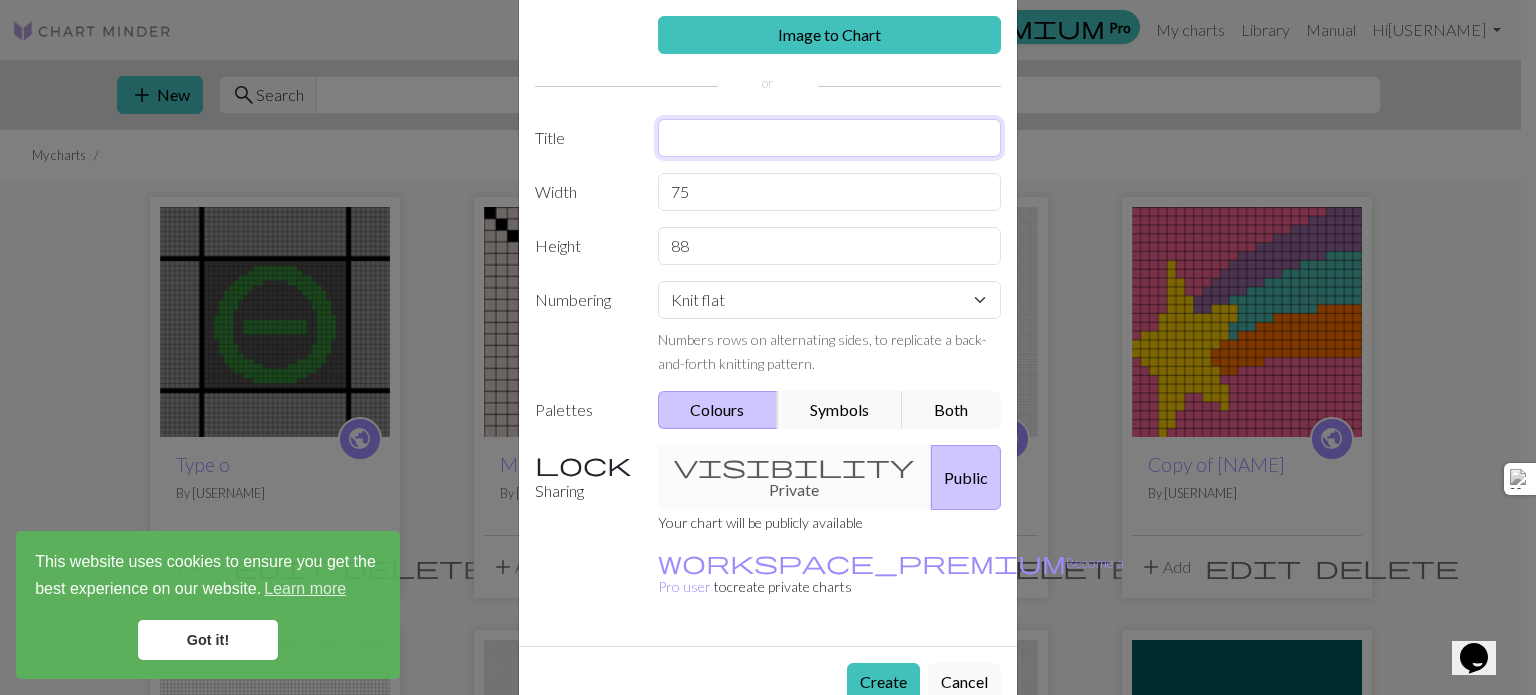 click at bounding box center [830, 138] 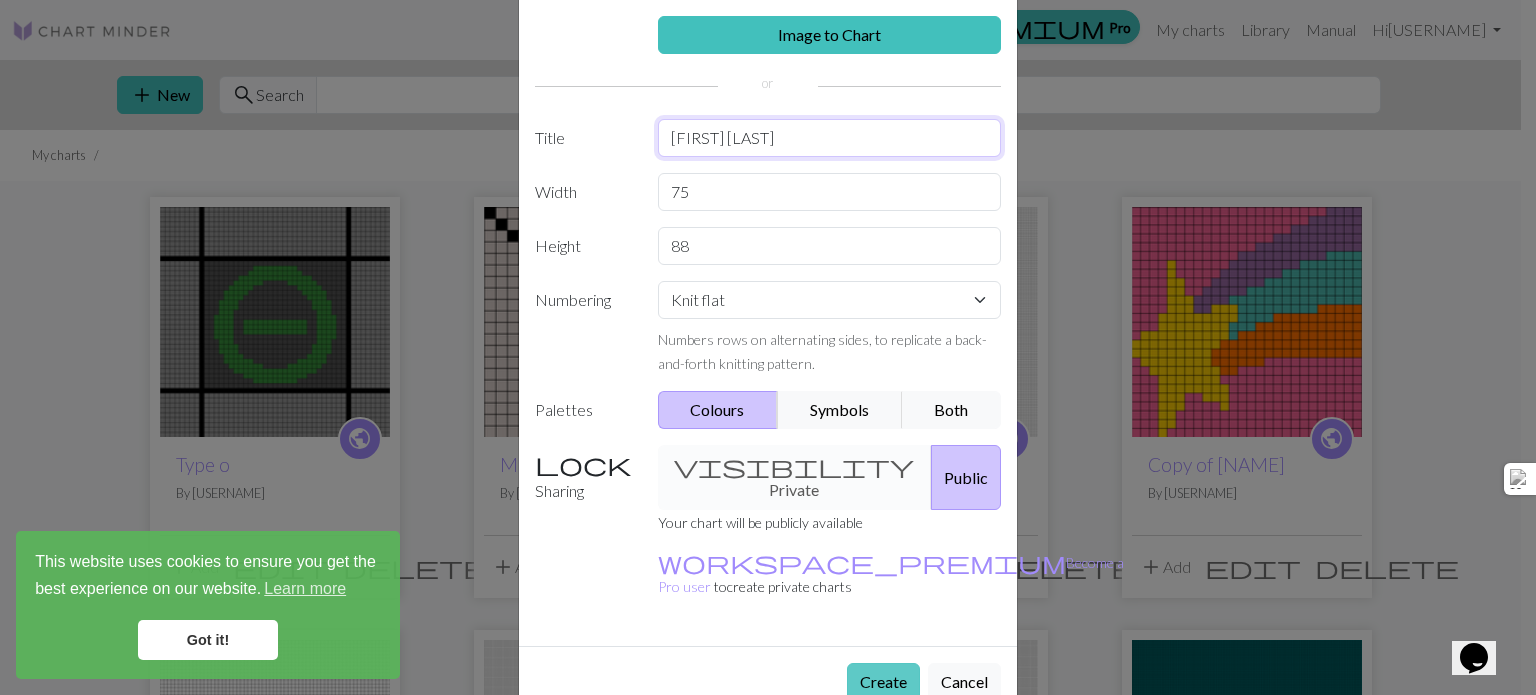 type on "Blue Steel [LAST]" 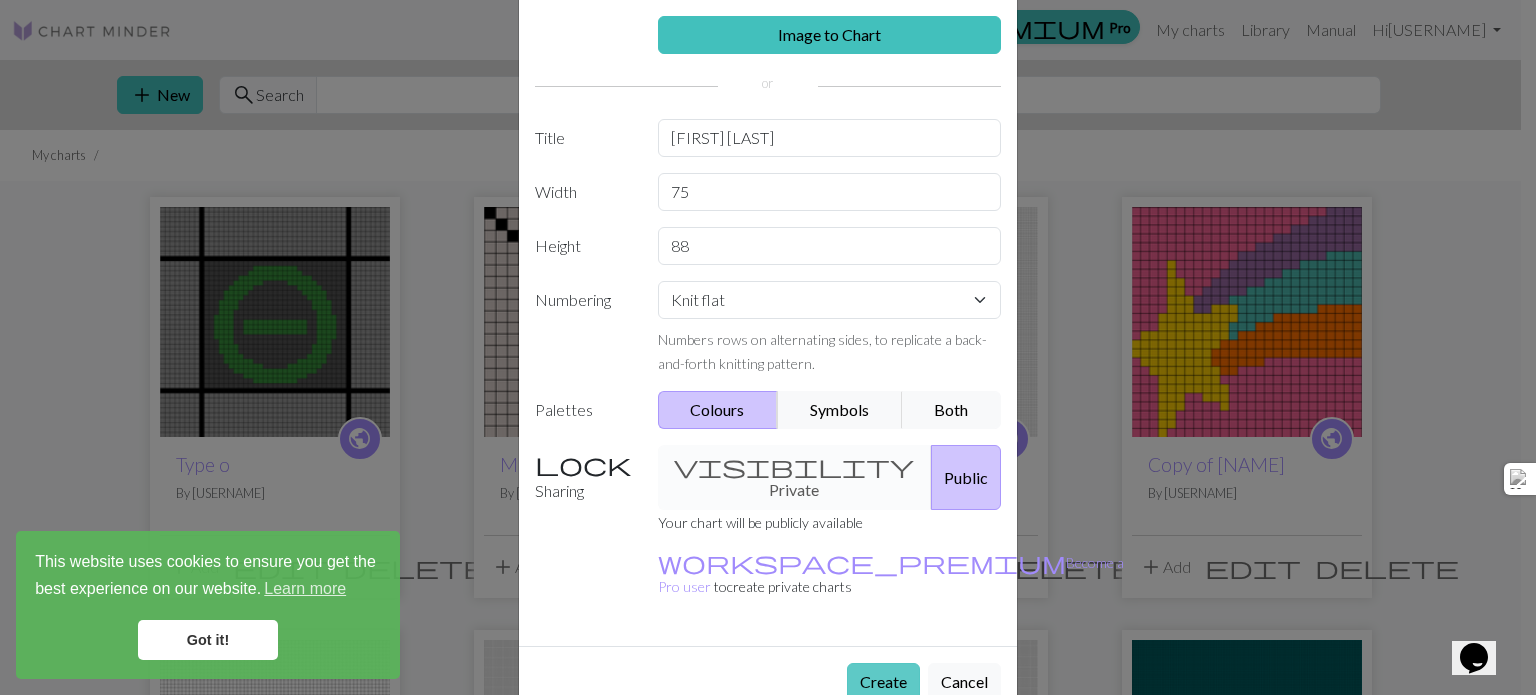click on "Create" at bounding box center (883, 682) 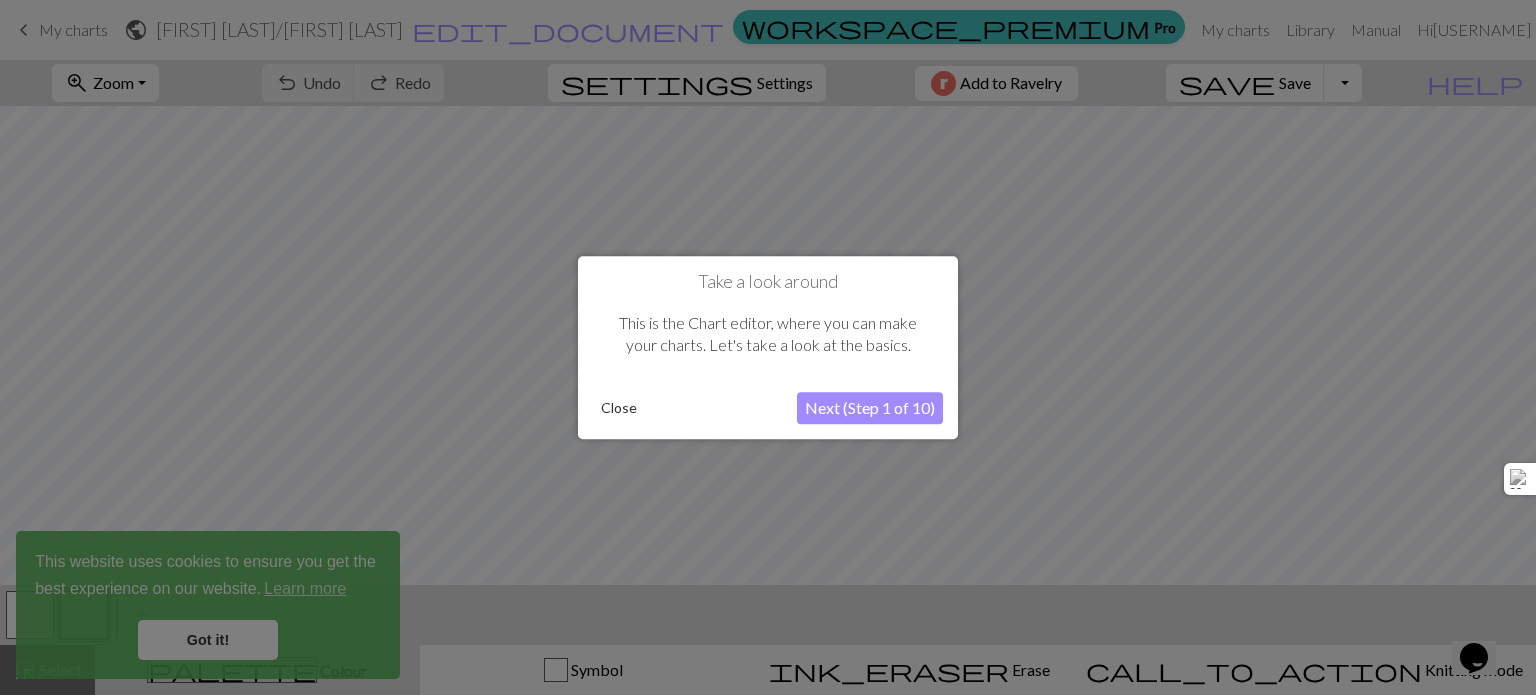 click on "Close" at bounding box center [619, 408] 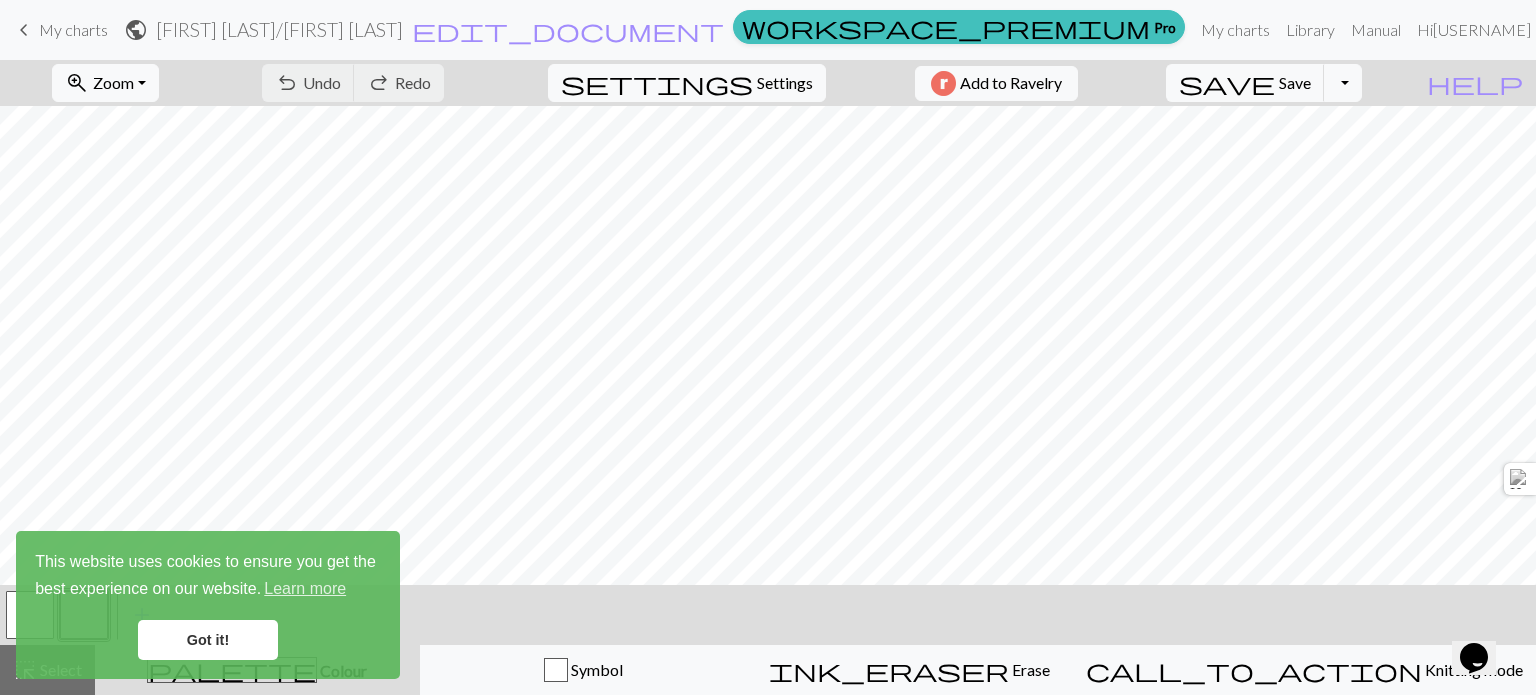 click on "palette   Colour   Colour" at bounding box center (257, 670) 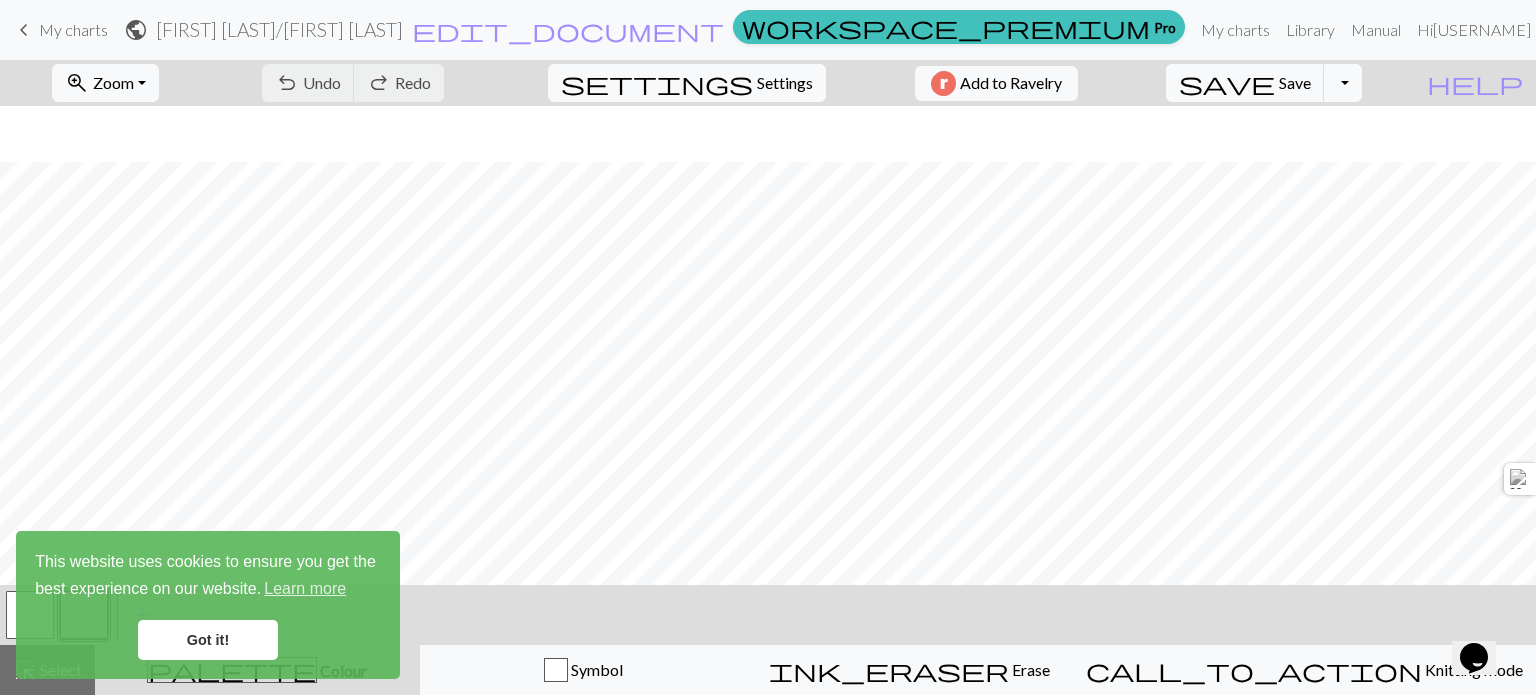 scroll, scrollTop: 56, scrollLeft: 0, axis: vertical 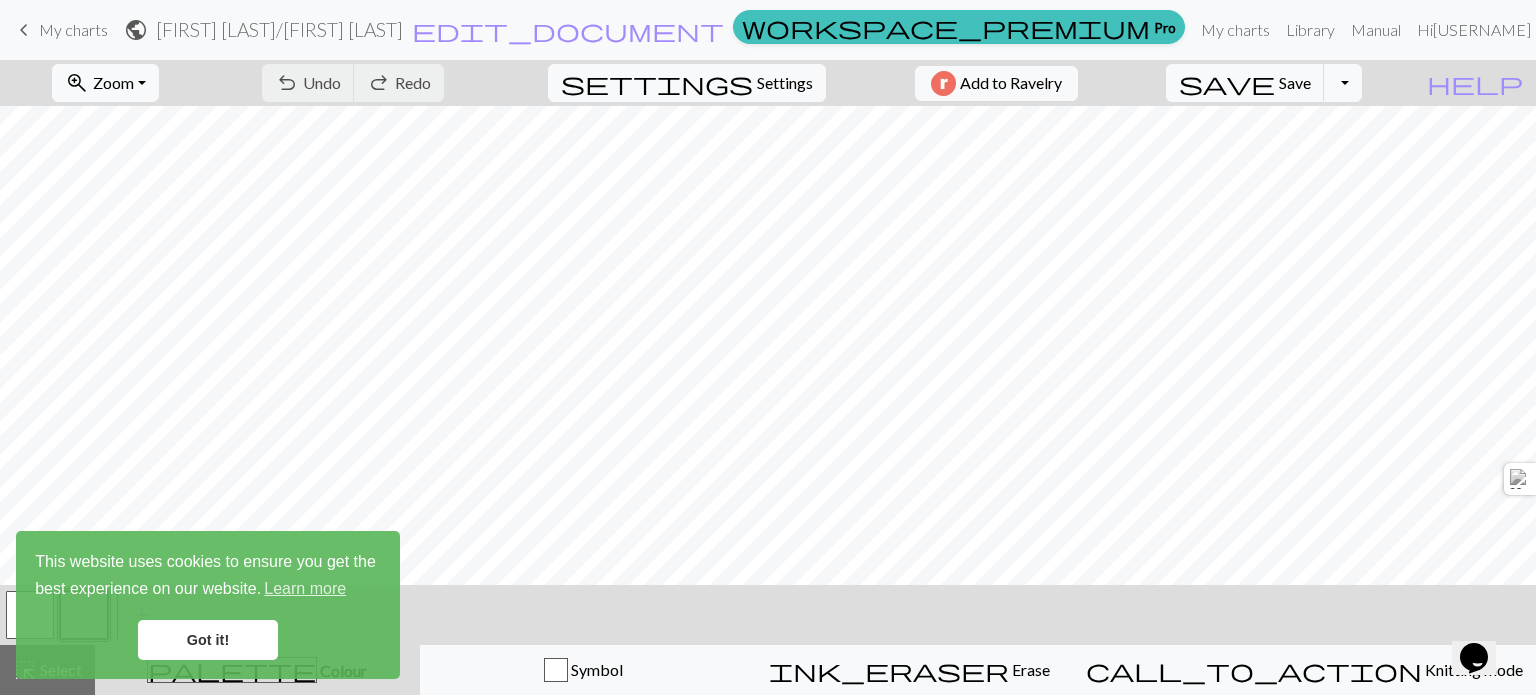 click on "Got it!" at bounding box center (208, 640) 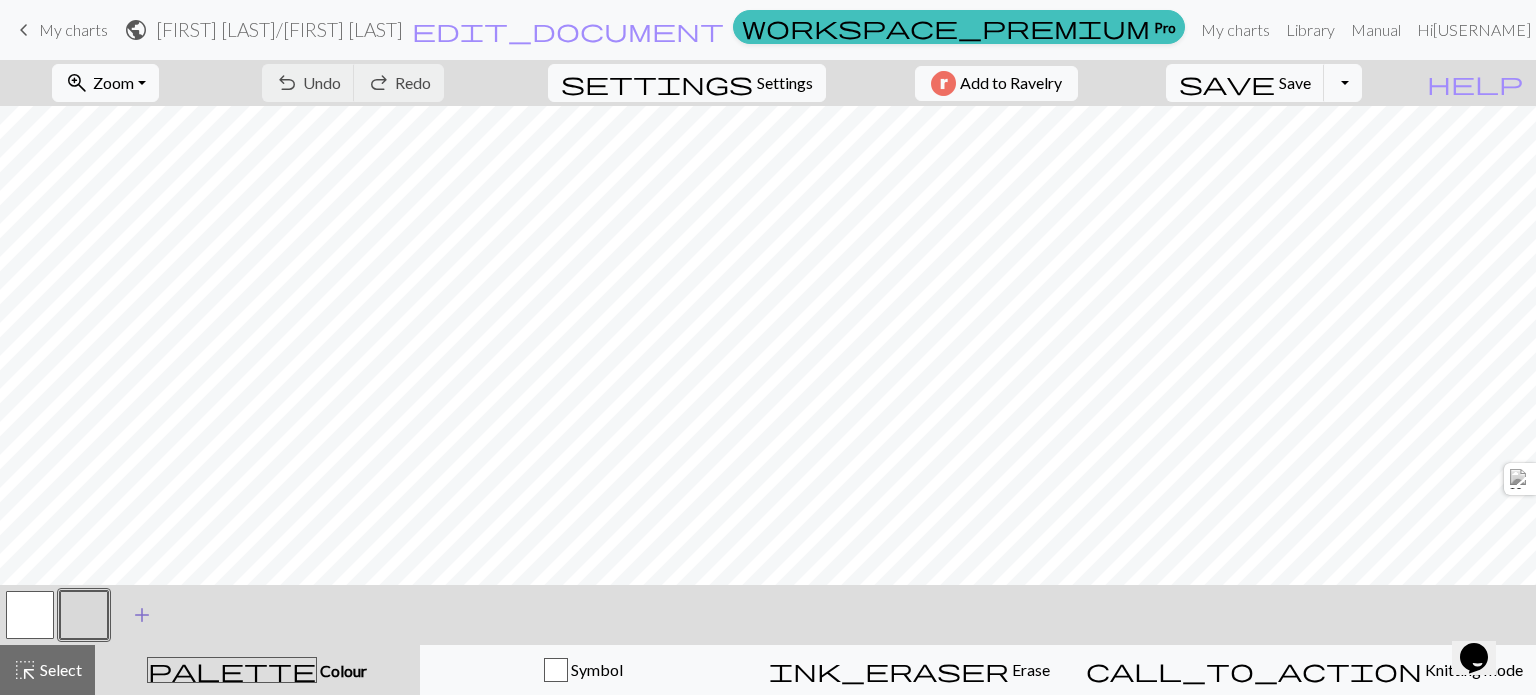 click on "add" at bounding box center (142, 615) 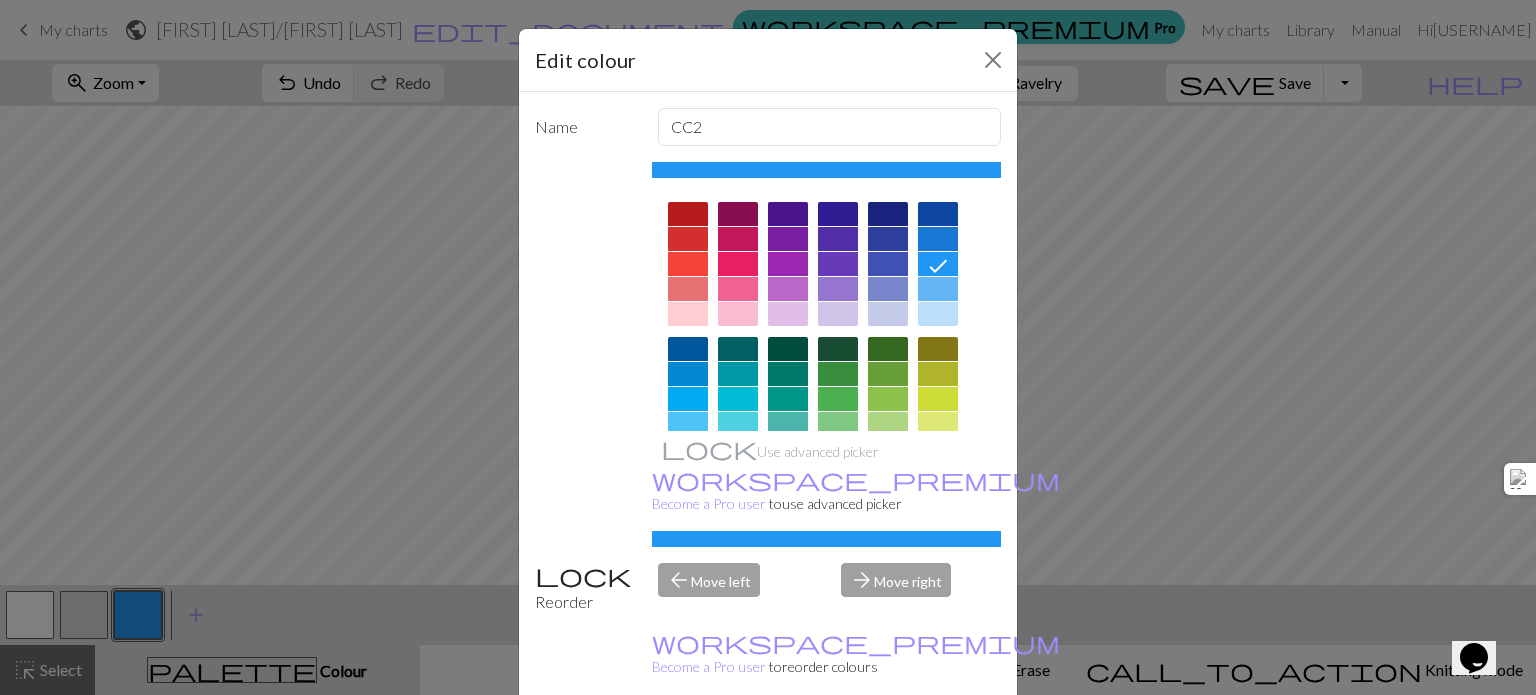 scroll, scrollTop: 48, scrollLeft: 0, axis: vertical 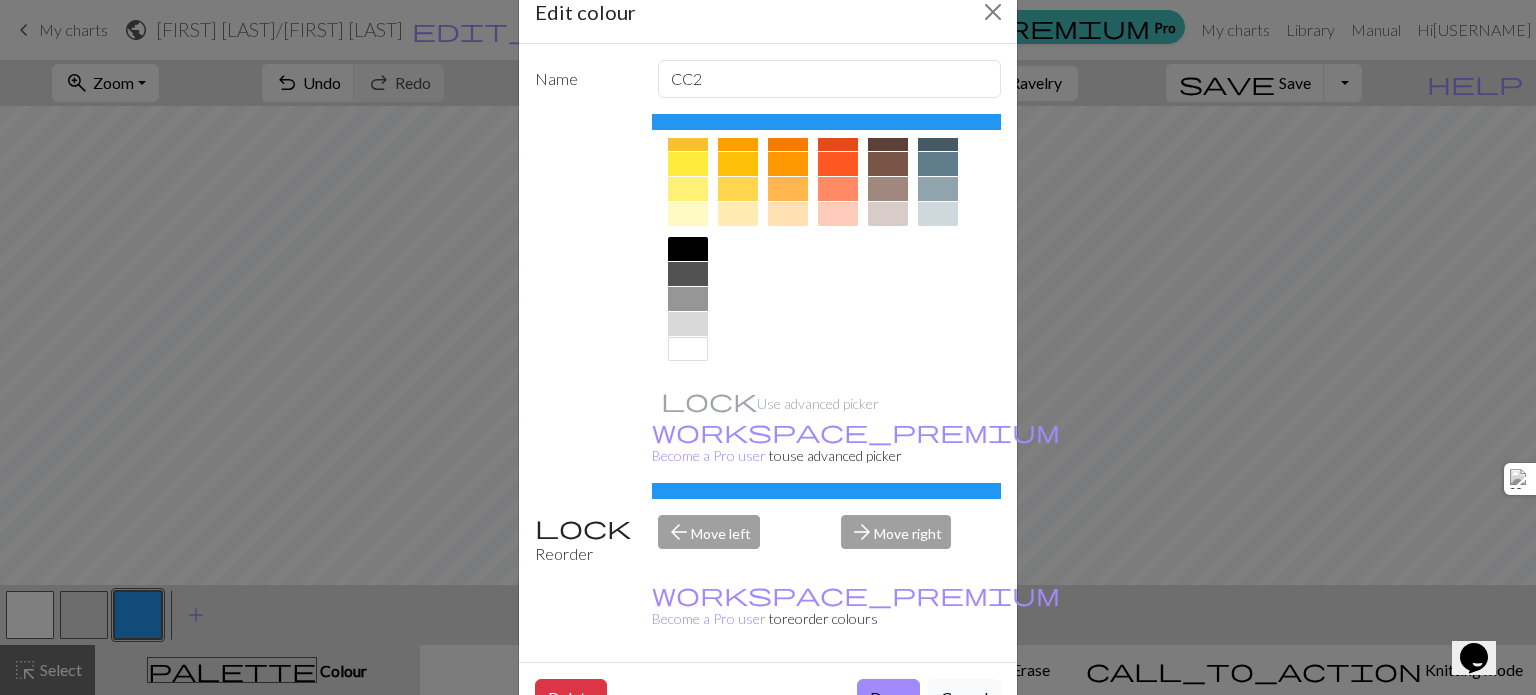 click at bounding box center [688, 249] 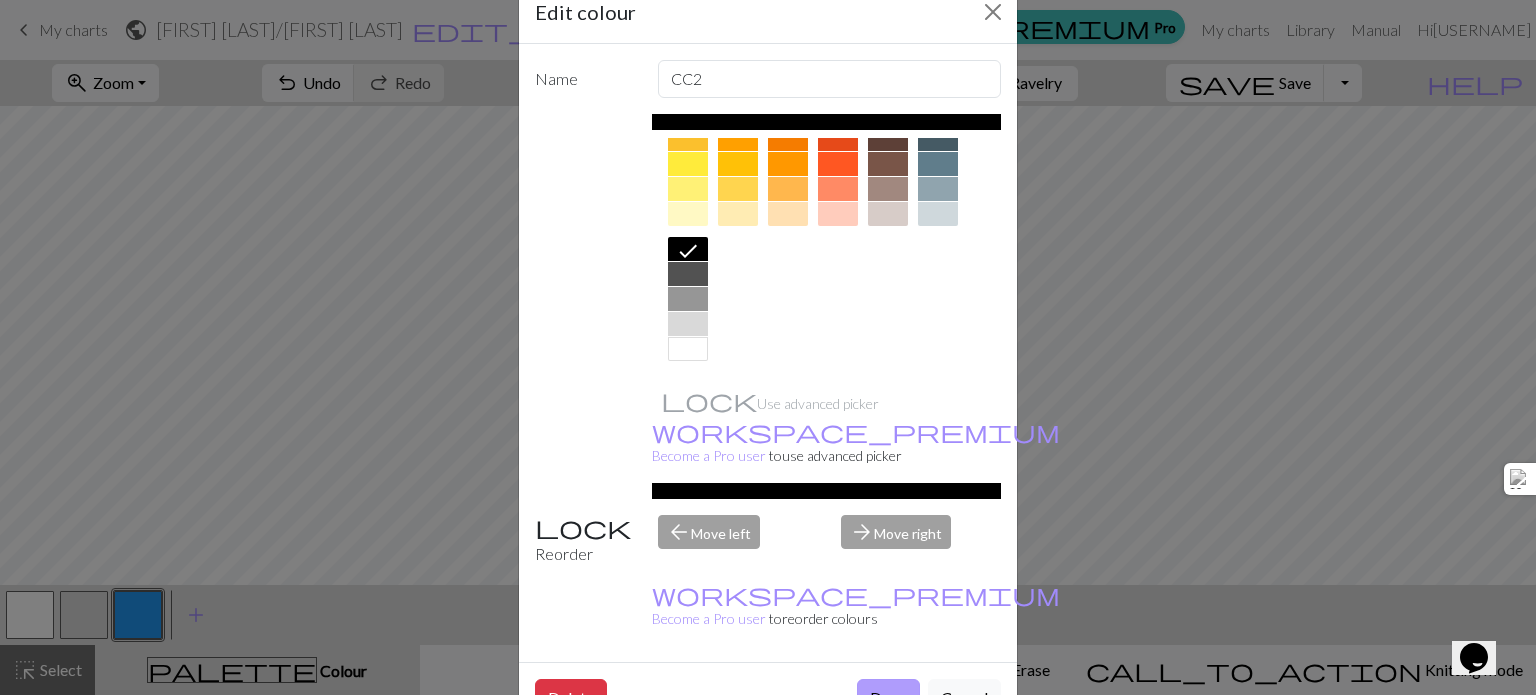 click on "Done" at bounding box center (888, 698) 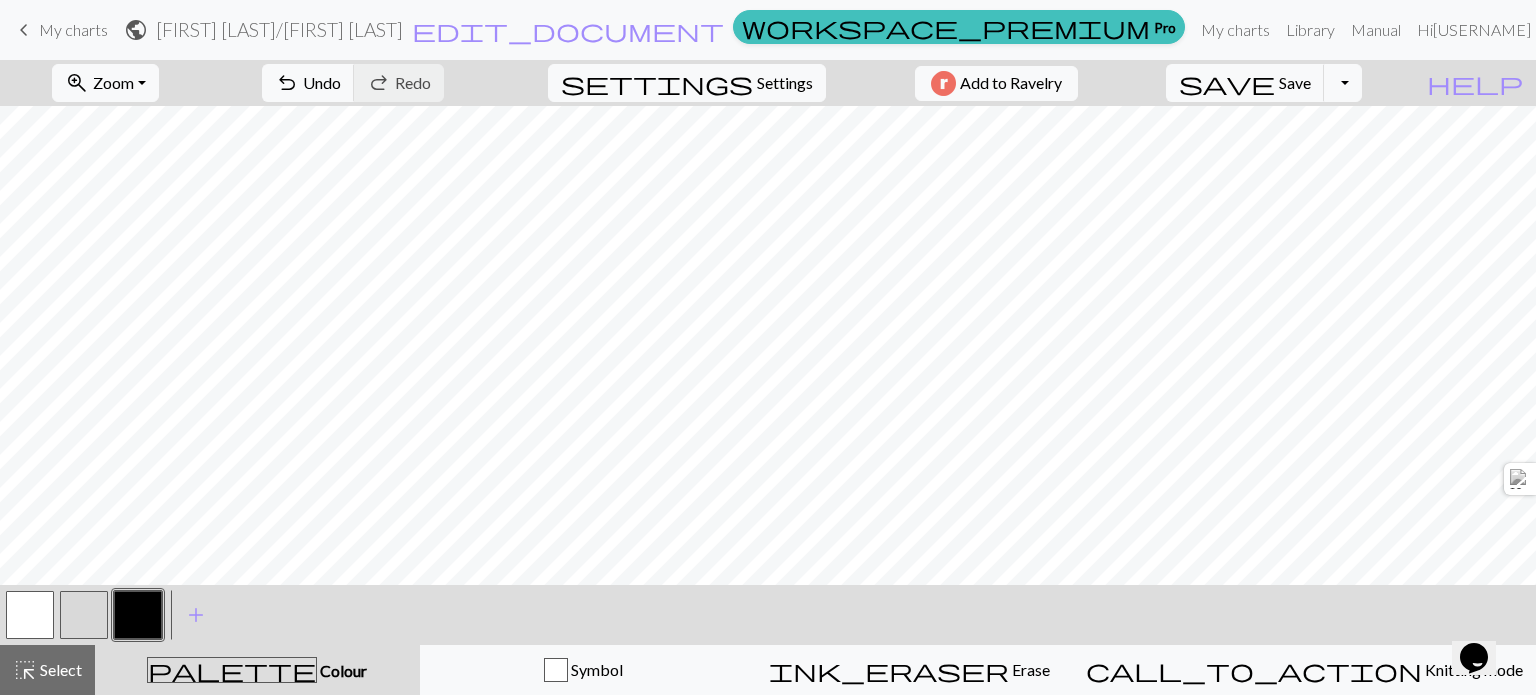 click at bounding box center (84, 615) 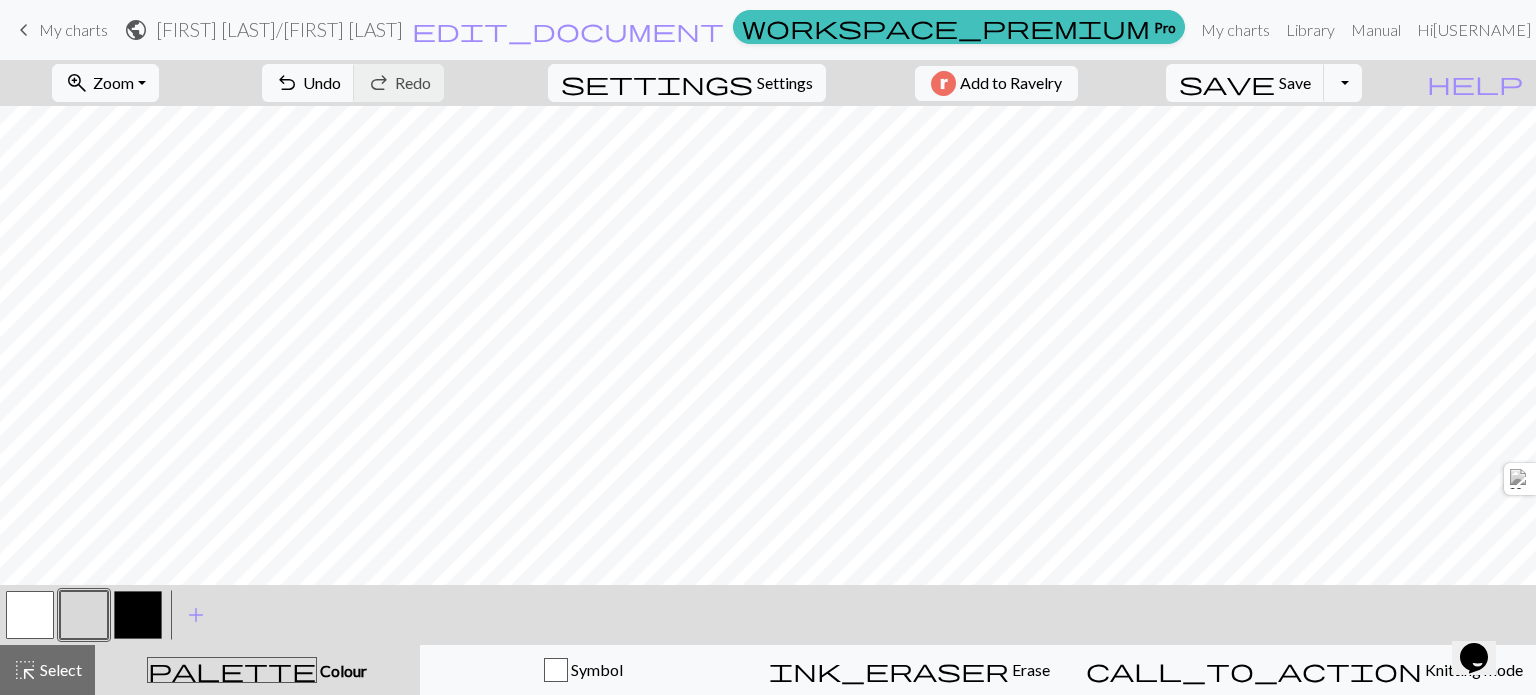 click at bounding box center [84, 615] 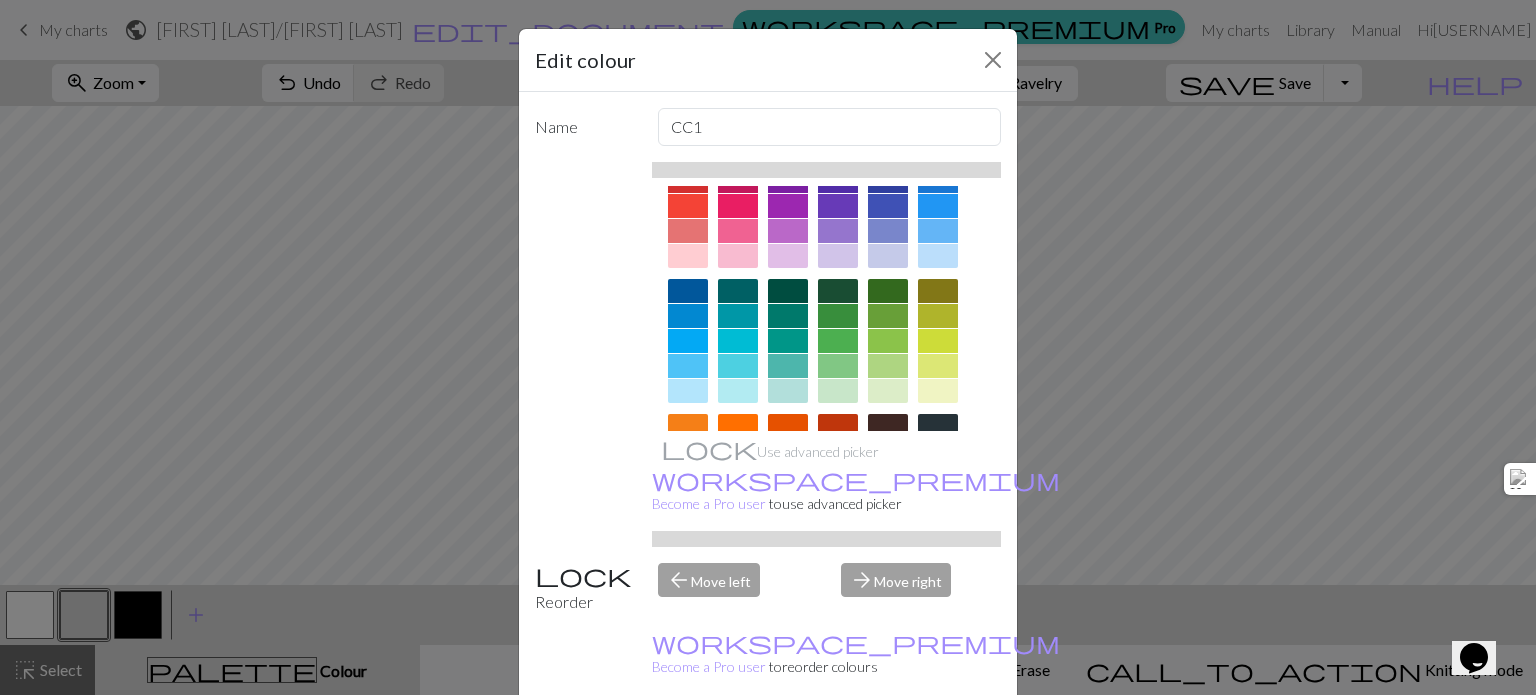scroll, scrollTop: 7, scrollLeft: 0, axis: vertical 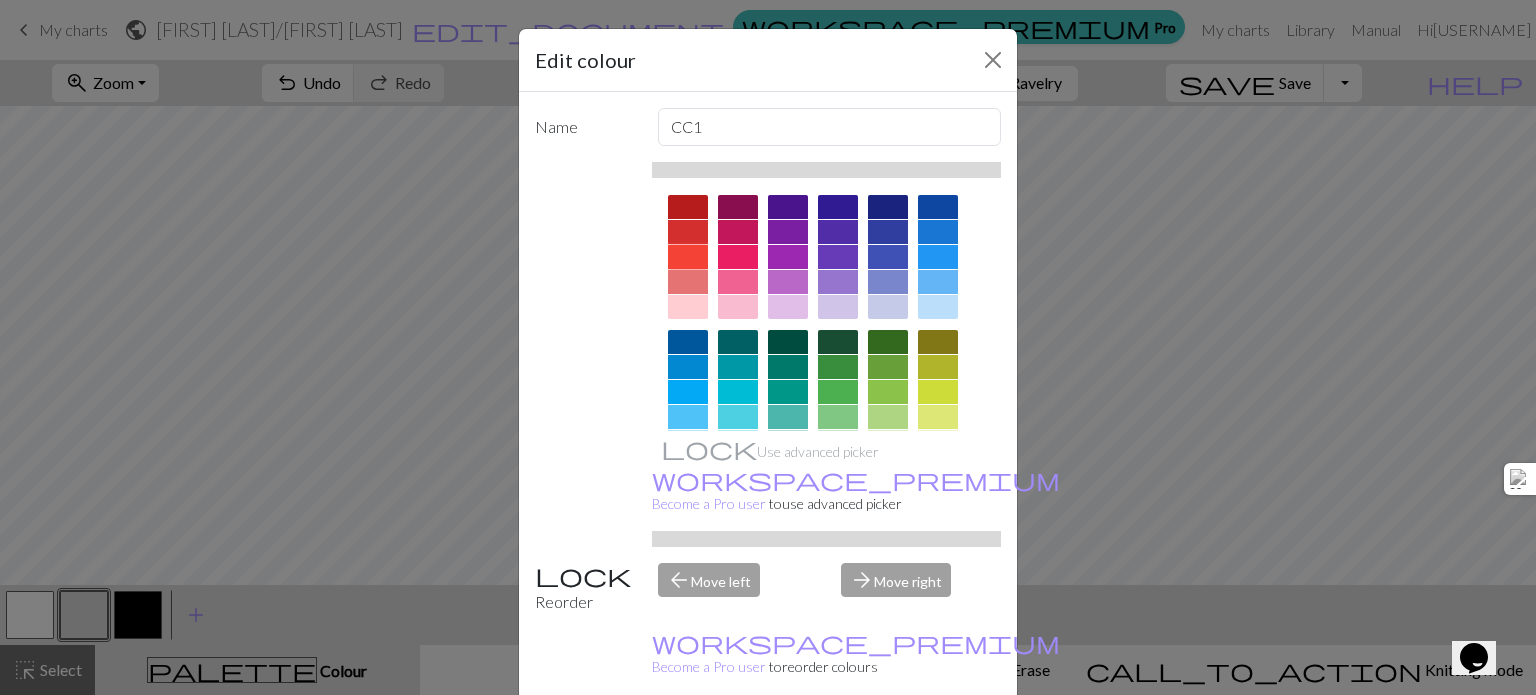 click at bounding box center (688, 257) 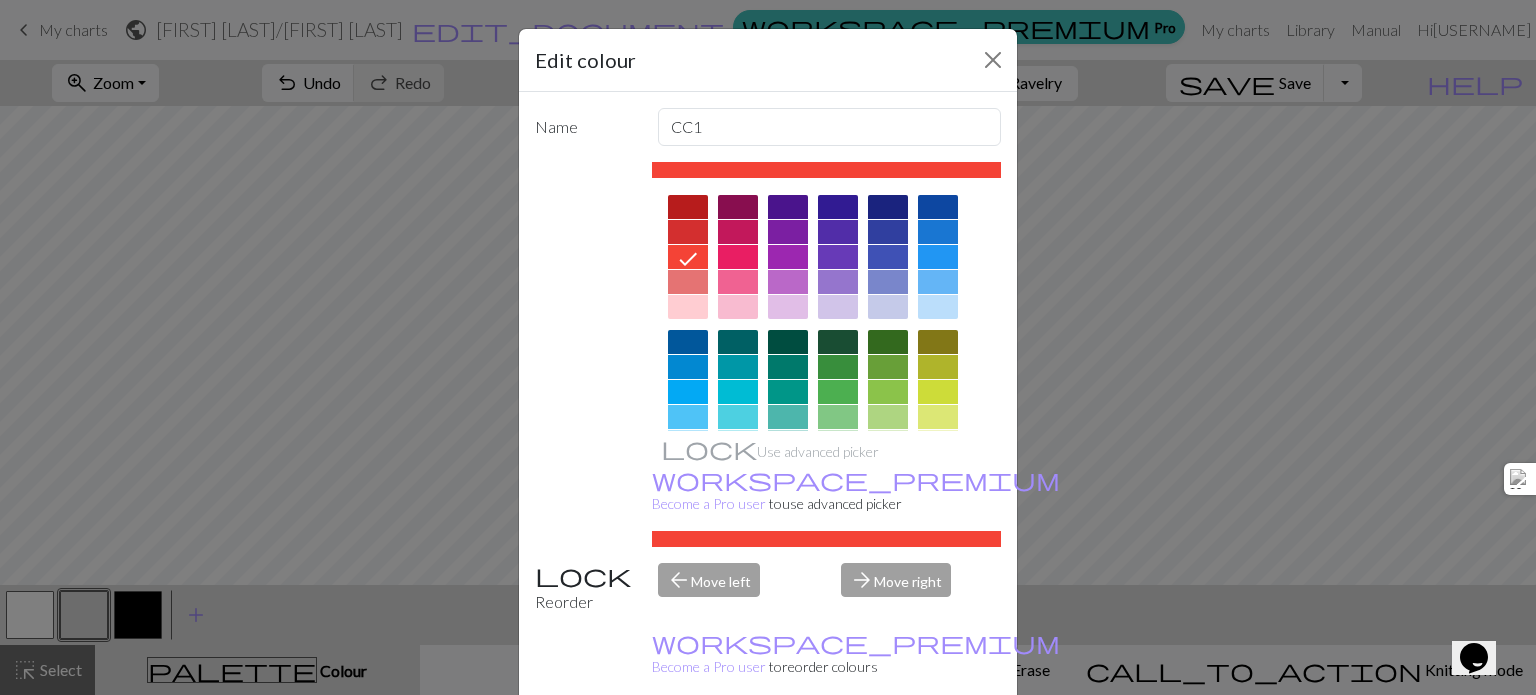 click on "Done" at bounding box center [888, 746] 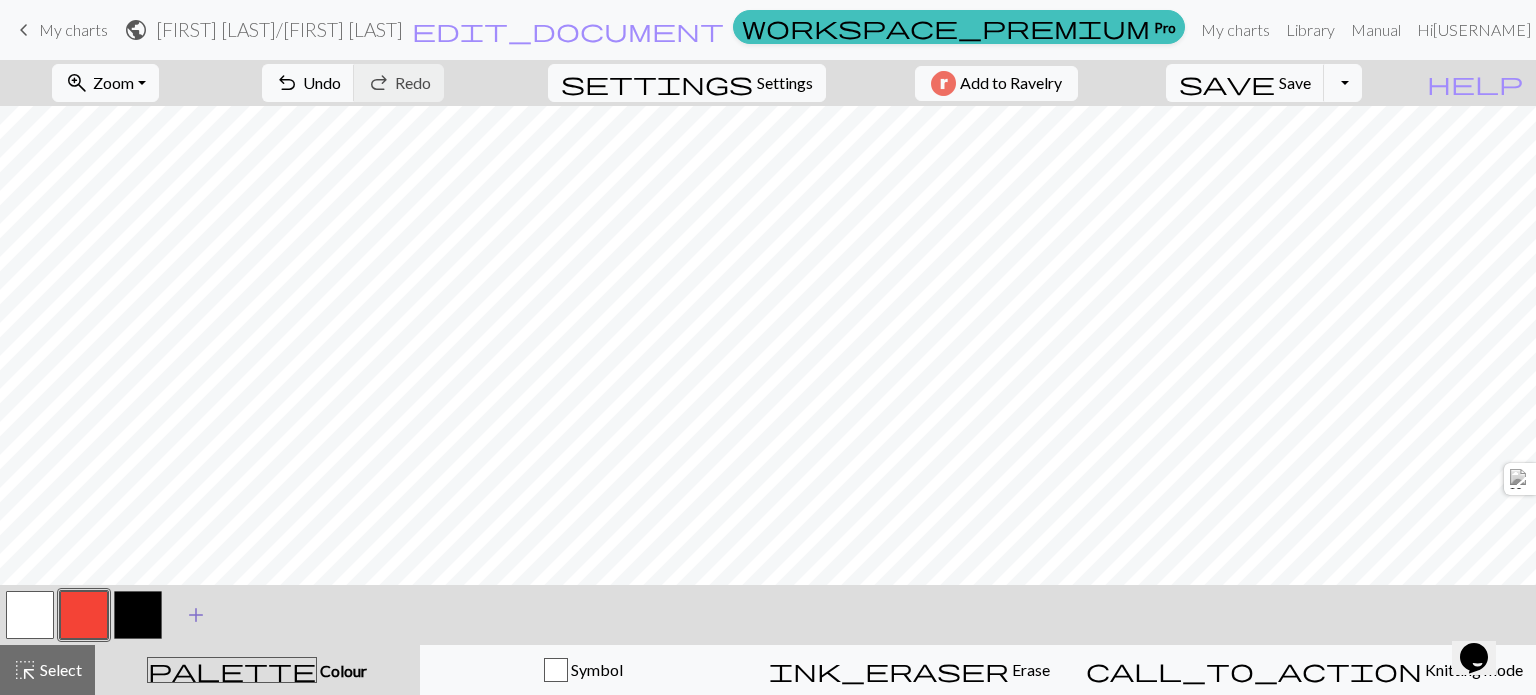 click on "add" at bounding box center (196, 615) 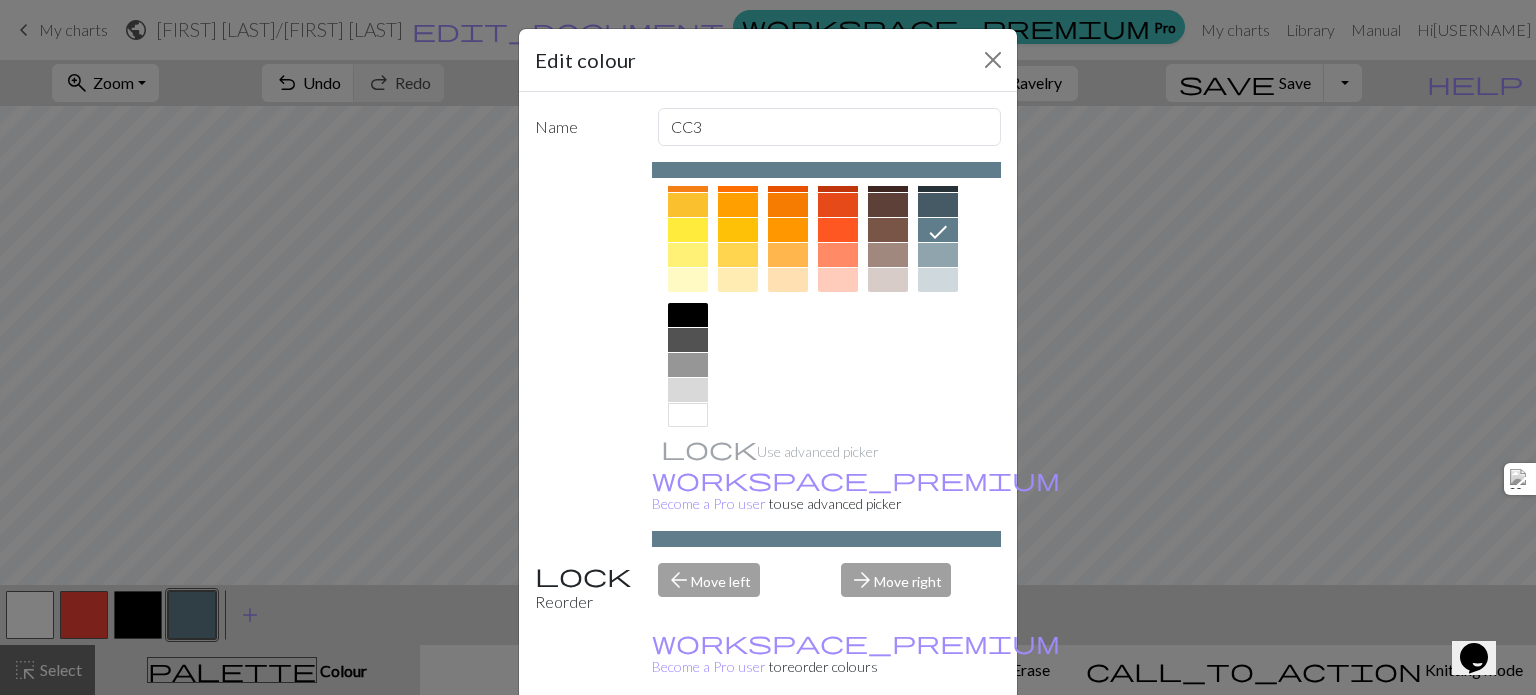 scroll, scrollTop: 306, scrollLeft: 0, axis: vertical 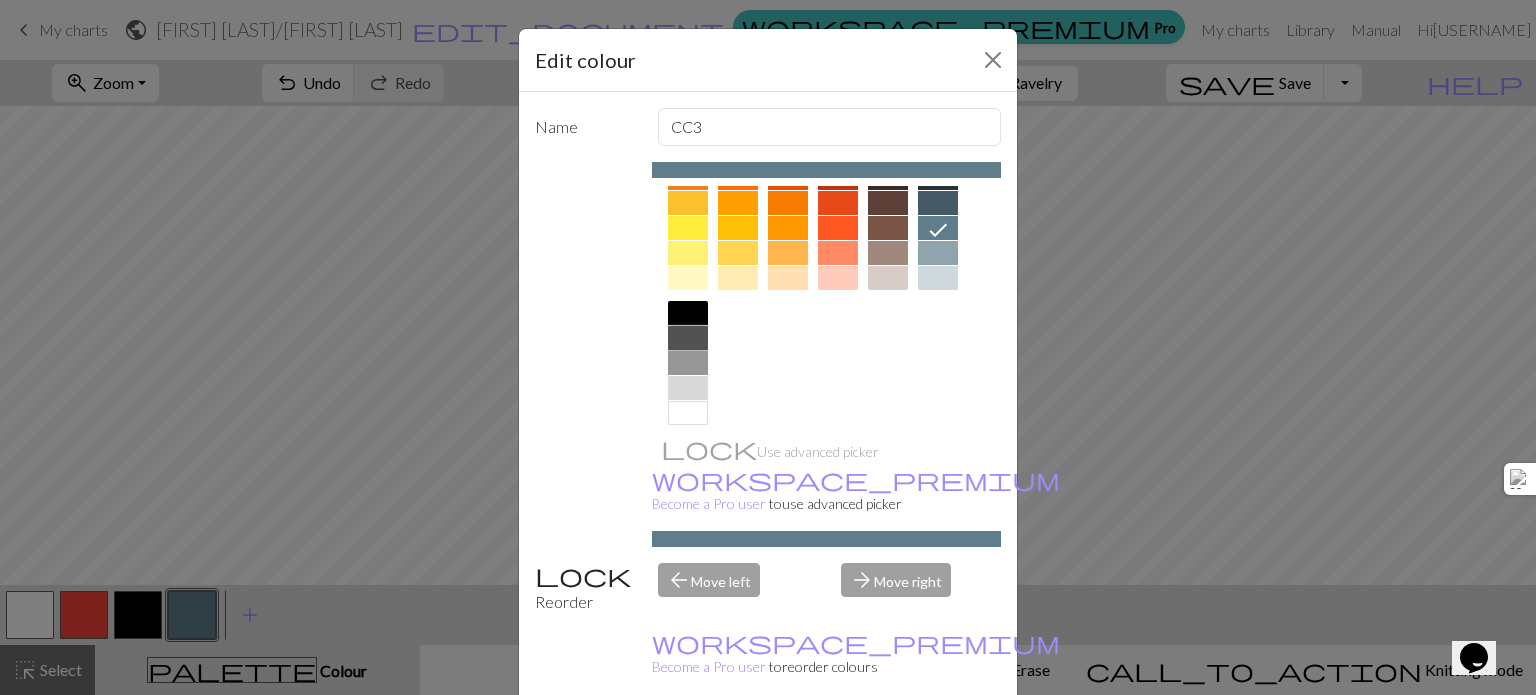 click at bounding box center [688, 338] 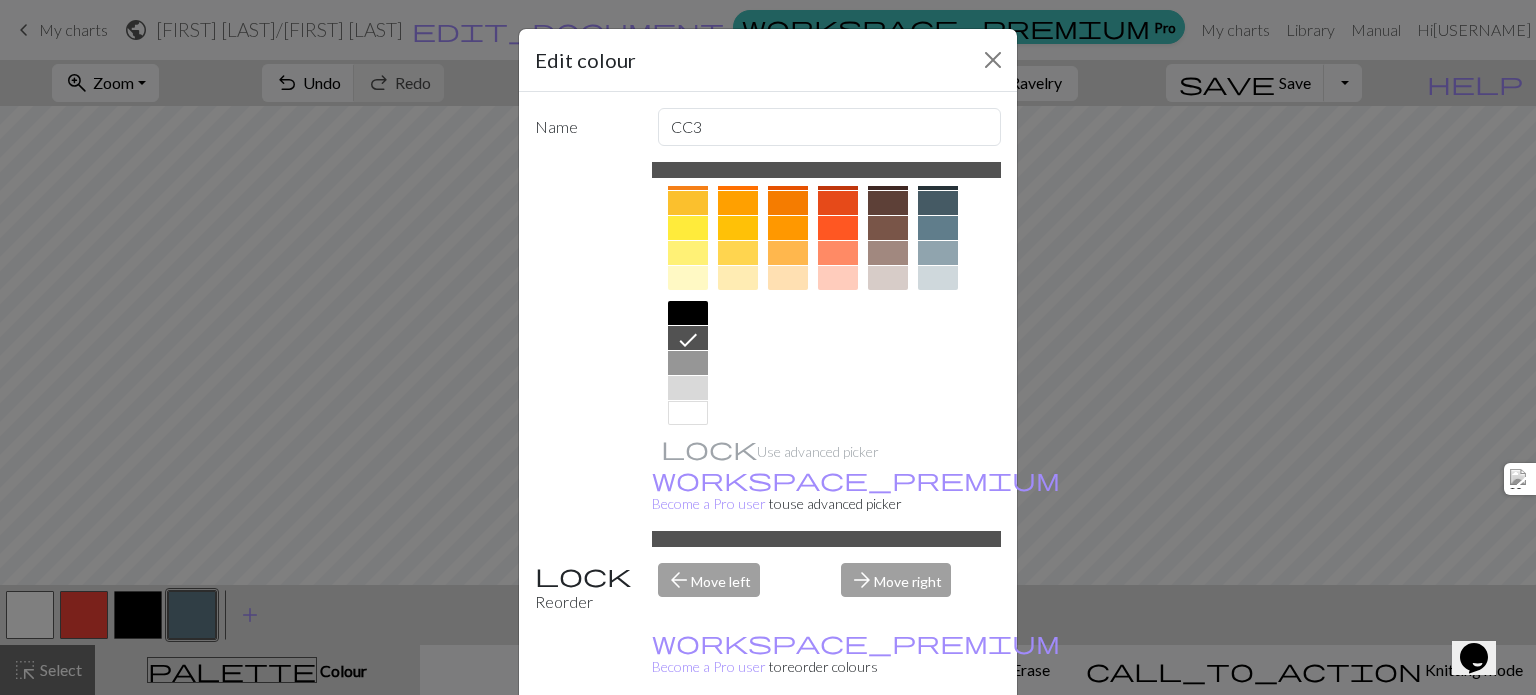 click on "Done" at bounding box center (888, 746) 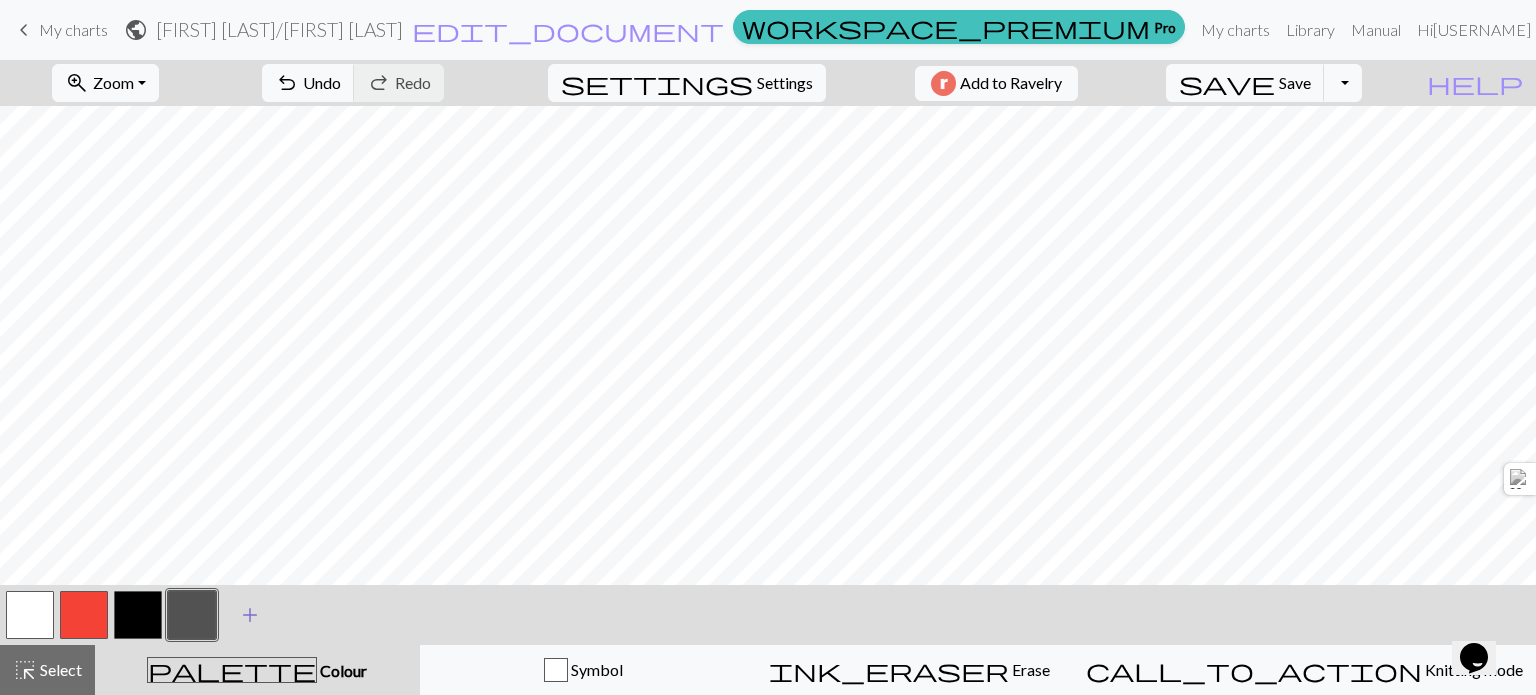 click on "add" at bounding box center [250, 615] 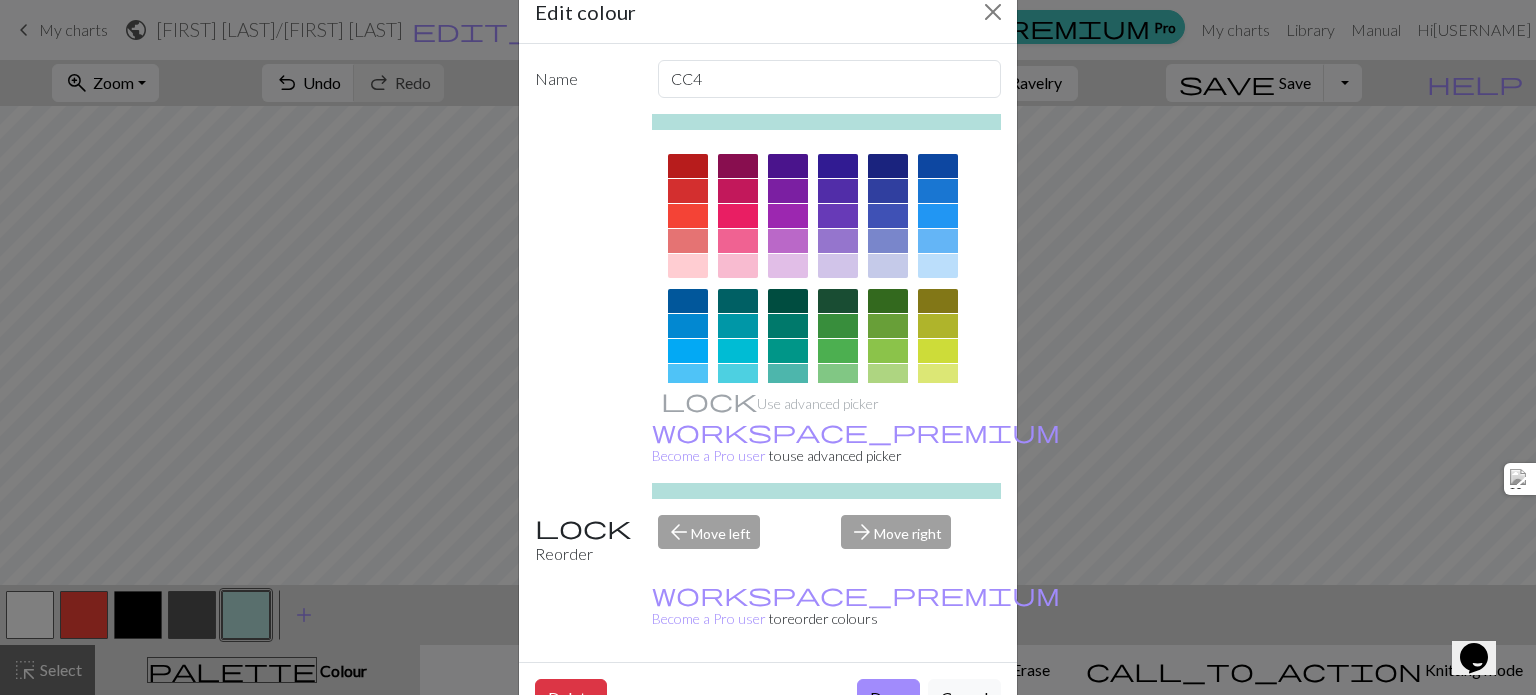 scroll, scrollTop: 45, scrollLeft: 0, axis: vertical 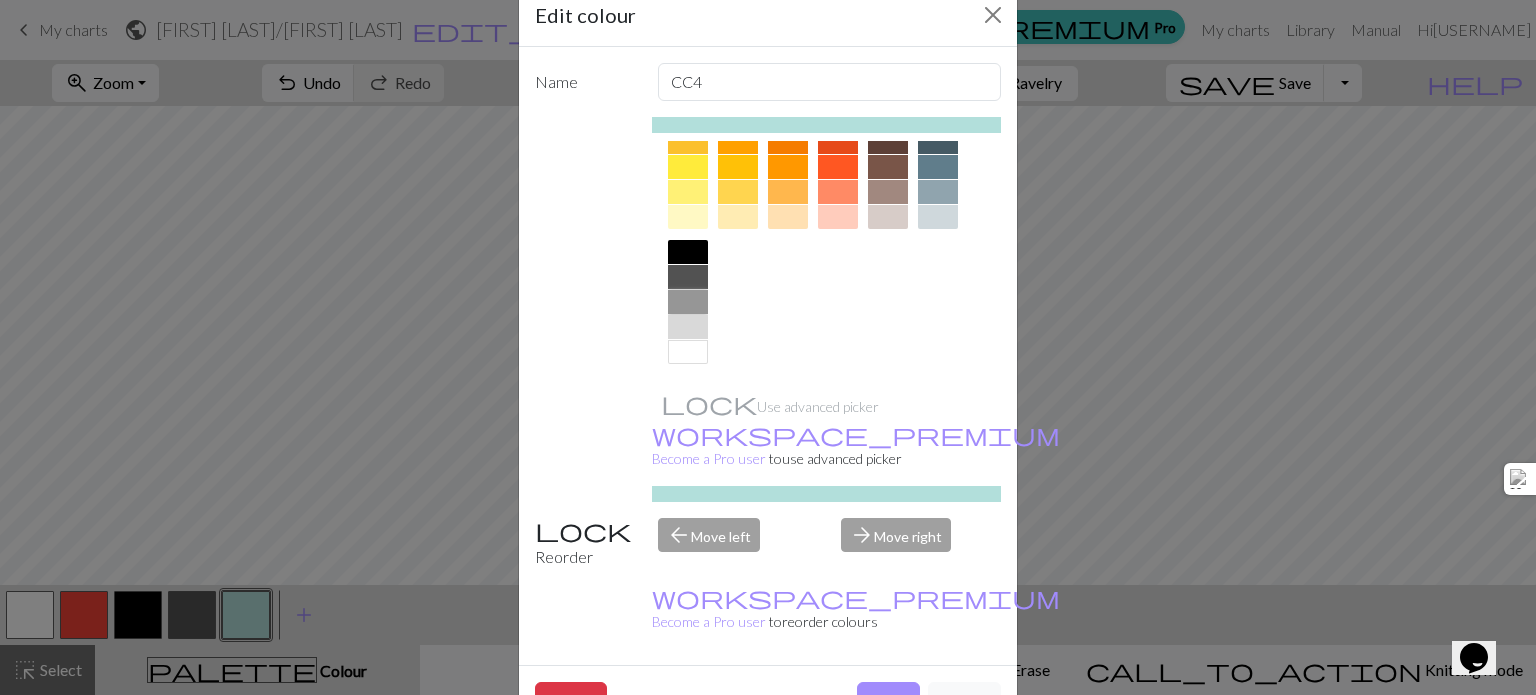 click at bounding box center [688, 302] 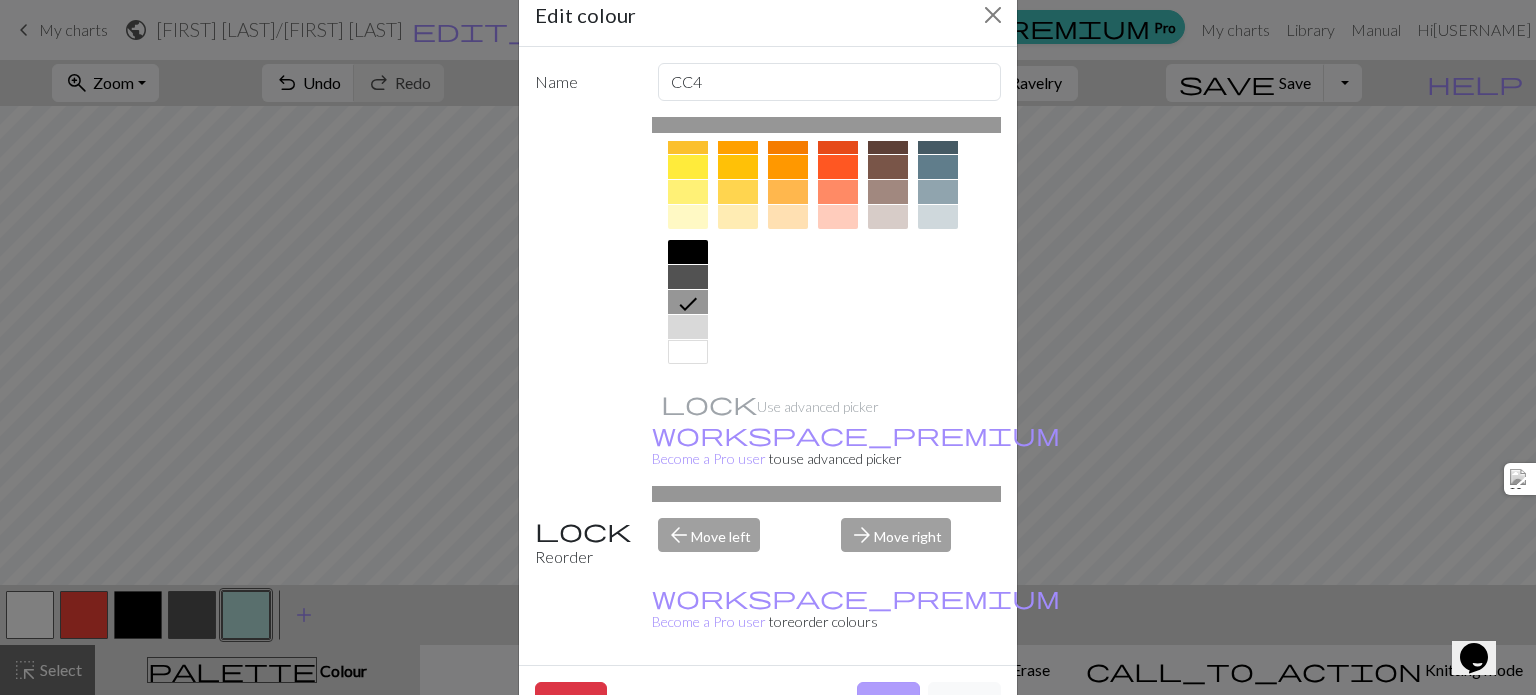click on "Done" at bounding box center [888, 701] 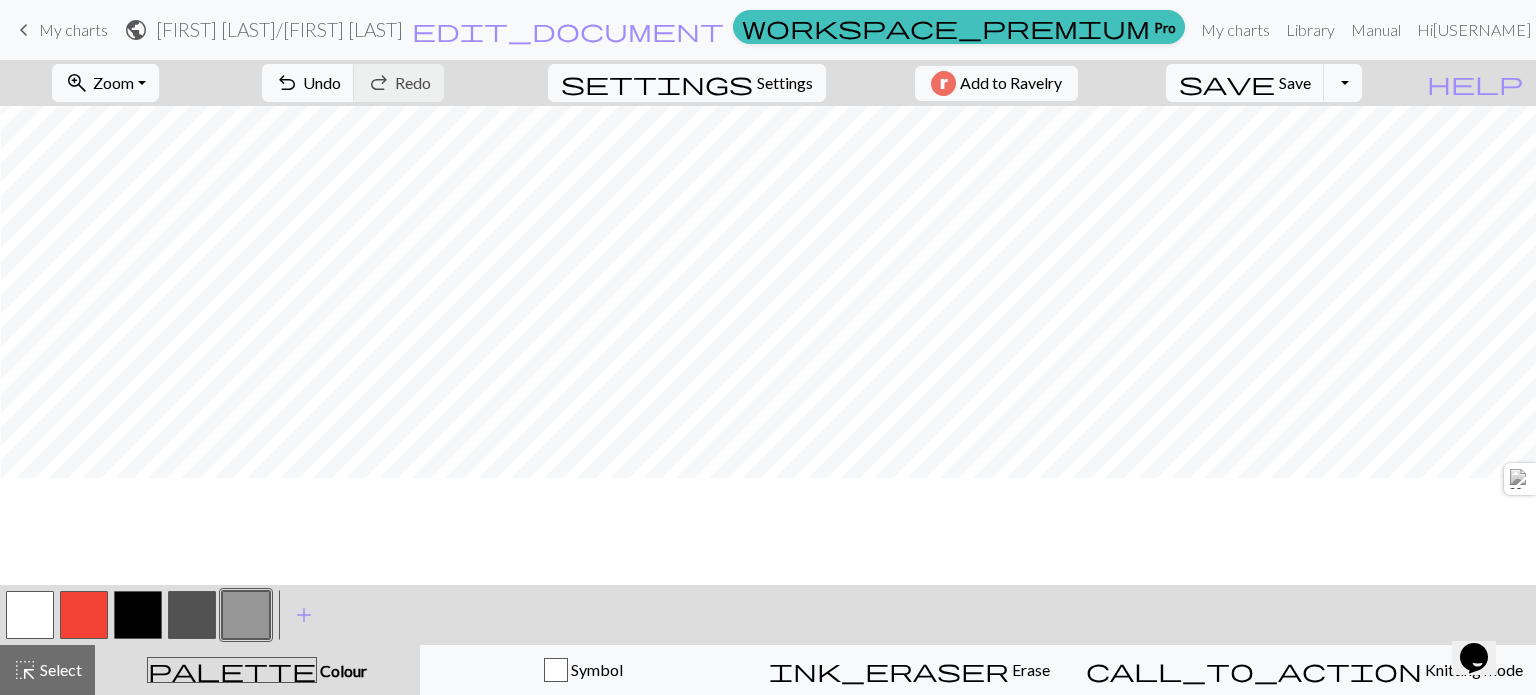 scroll, scrollTop: 0, scrollLeft: 0, axis: both 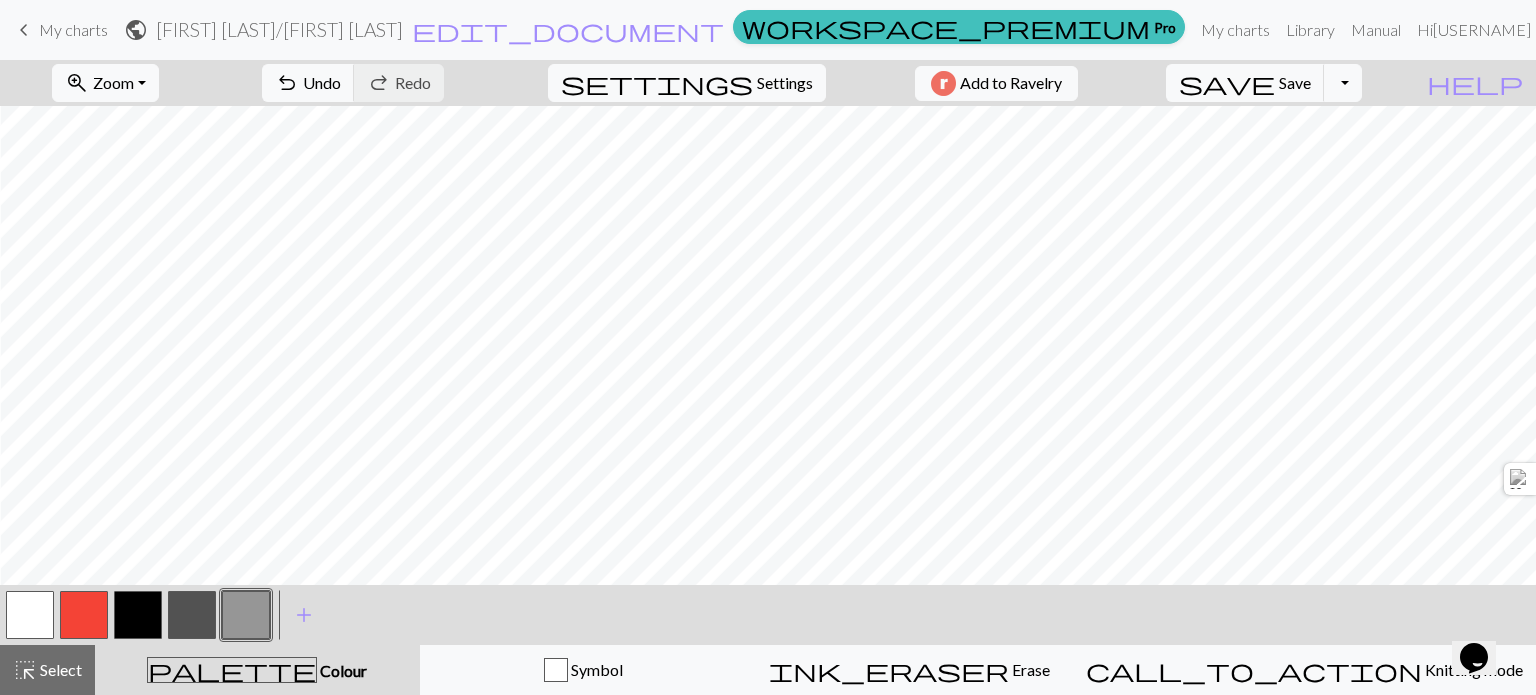 click at bounding box center (84, 615) 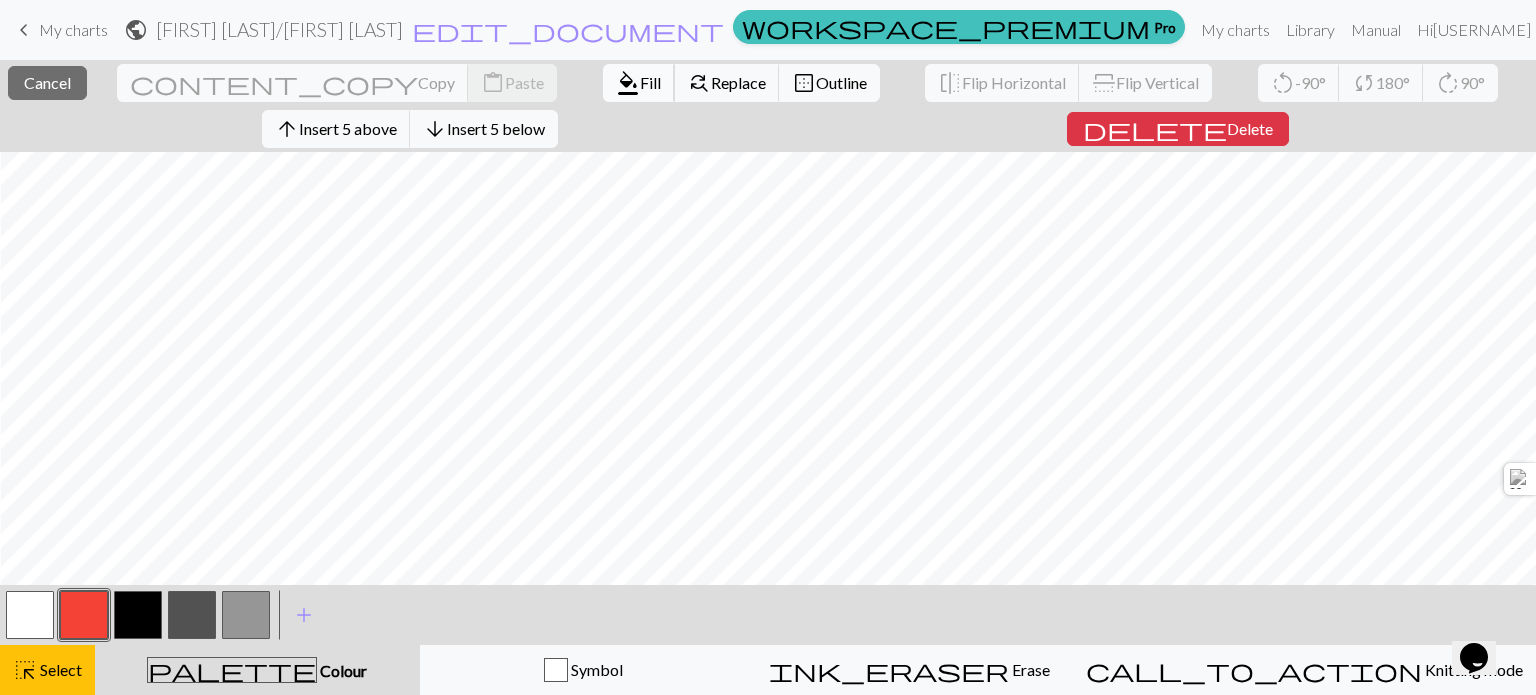 click on "format_color_fill" at bounding box center (628, 83) 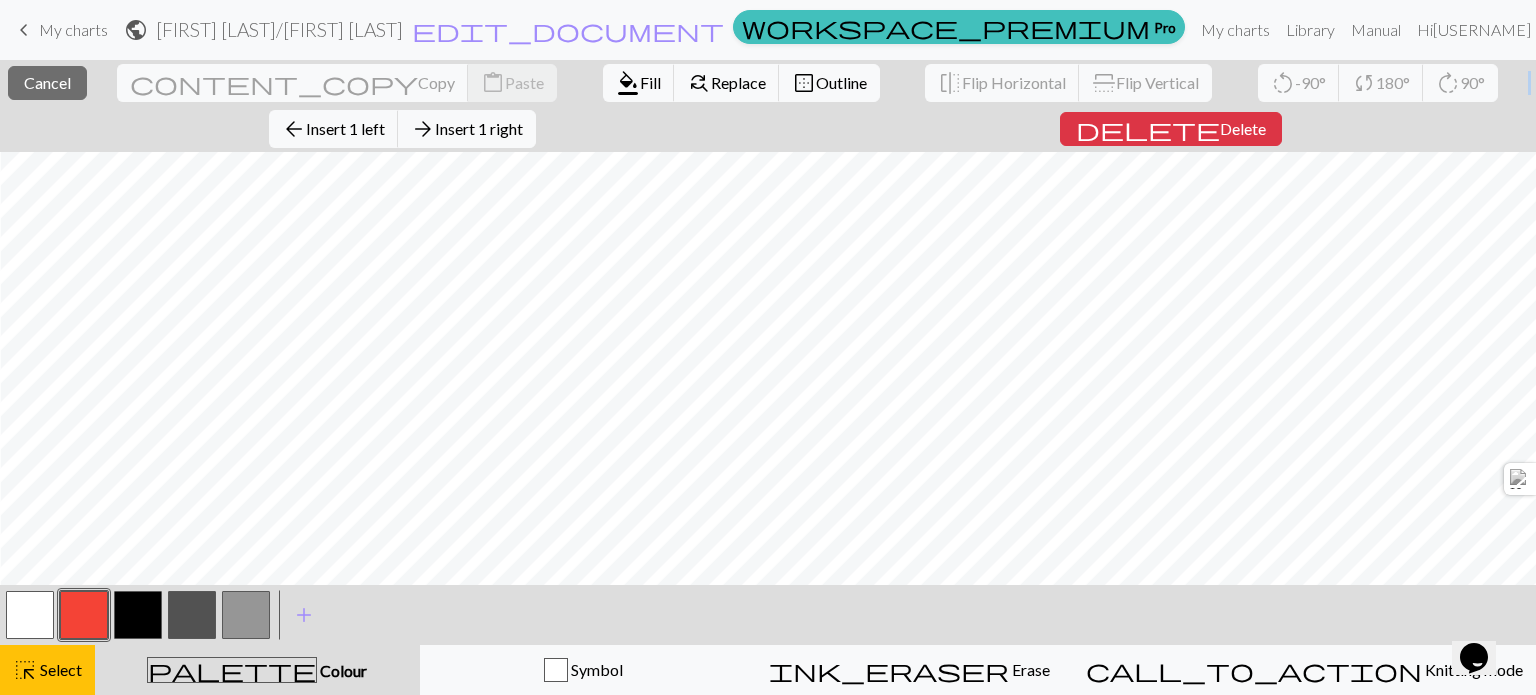 click on "close Cancel content_copy  Copy content_paste  Paste format_color_fill  Fill find_replace  Replace border_outer  Outline flip  Flip Horizontal flip  Flip Vertical rotate_left  -90° sync  180° rotate_right  90° arrow_back  Insert 1 left arrow_forward Insert 1 right delete  Delete" at bounding box center [768, 106] 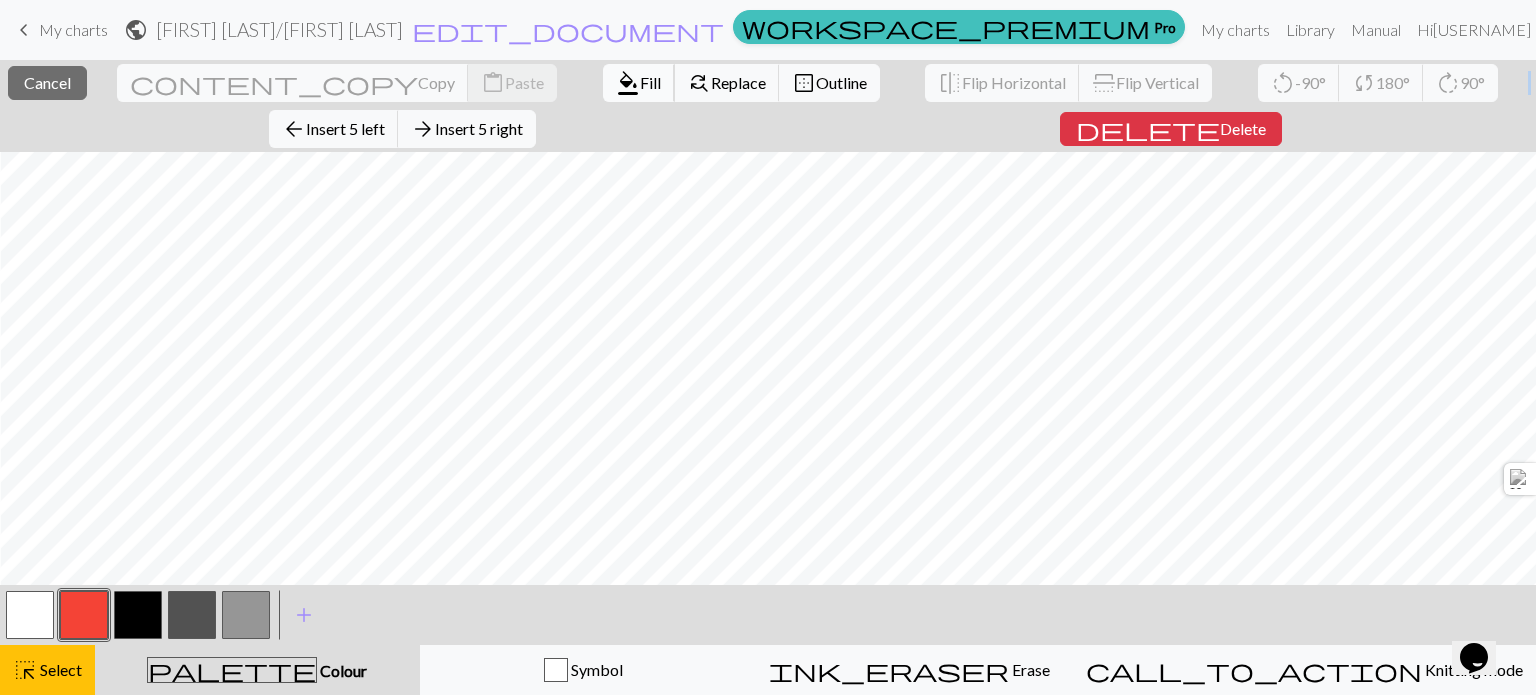 click on "Fill" at bounding box center (650, 82) 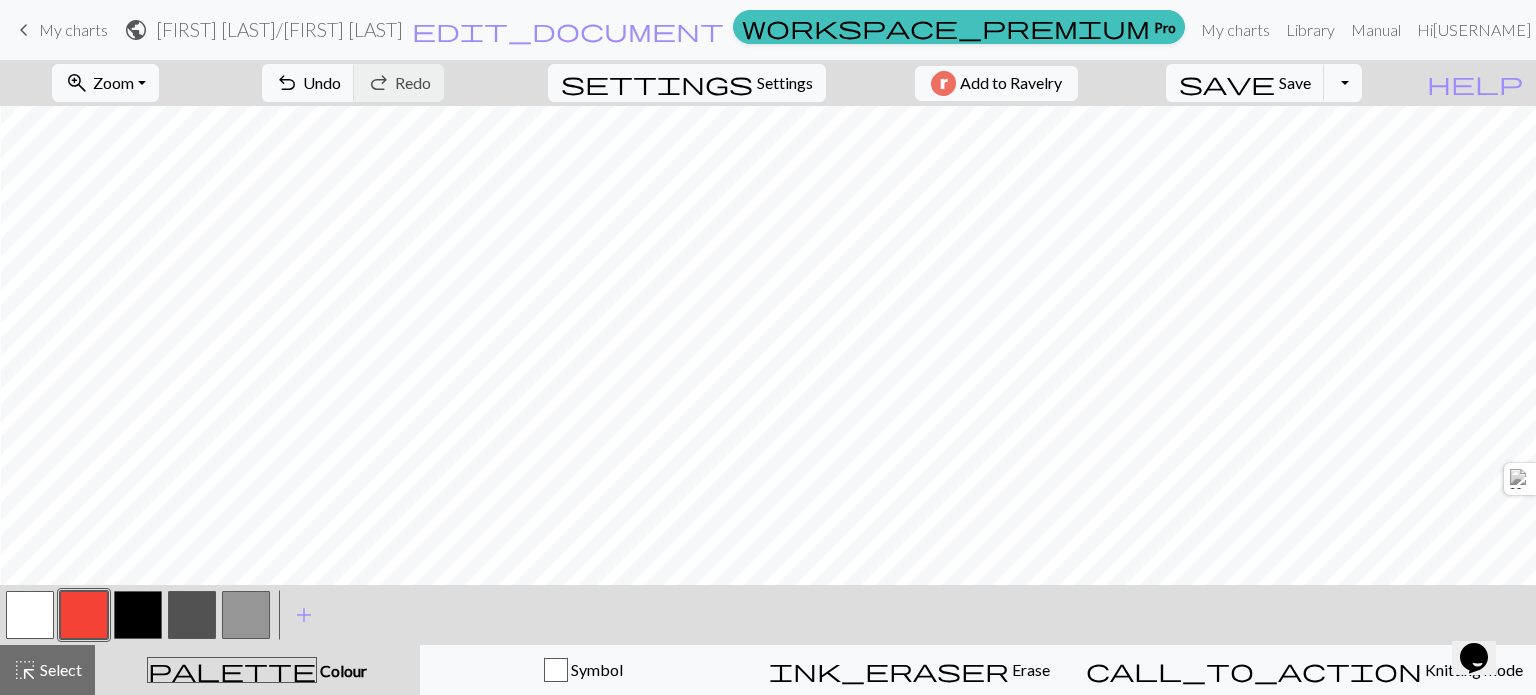 scroll, scrollTop: 1385, scrollLeft: 0, axis: vertical 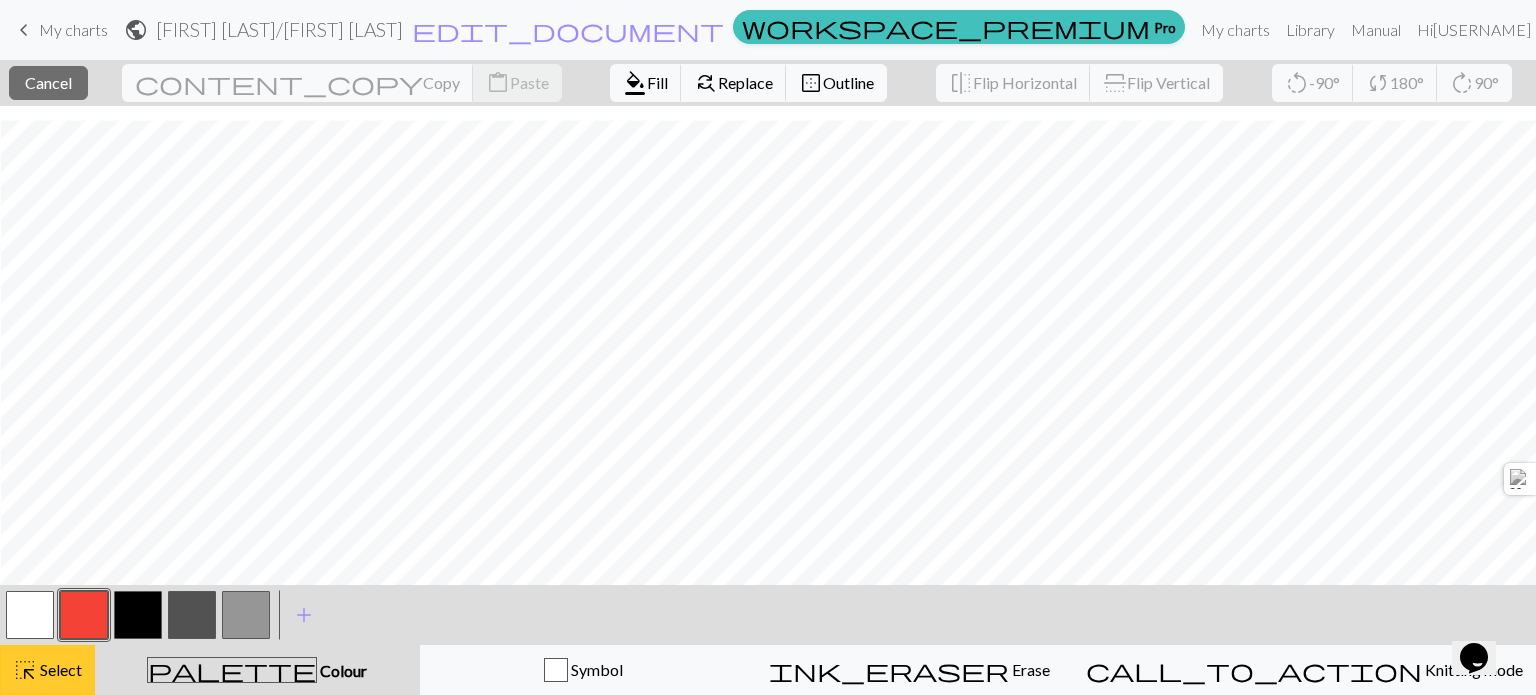 click on "Select" at bounding box center [59, 669] 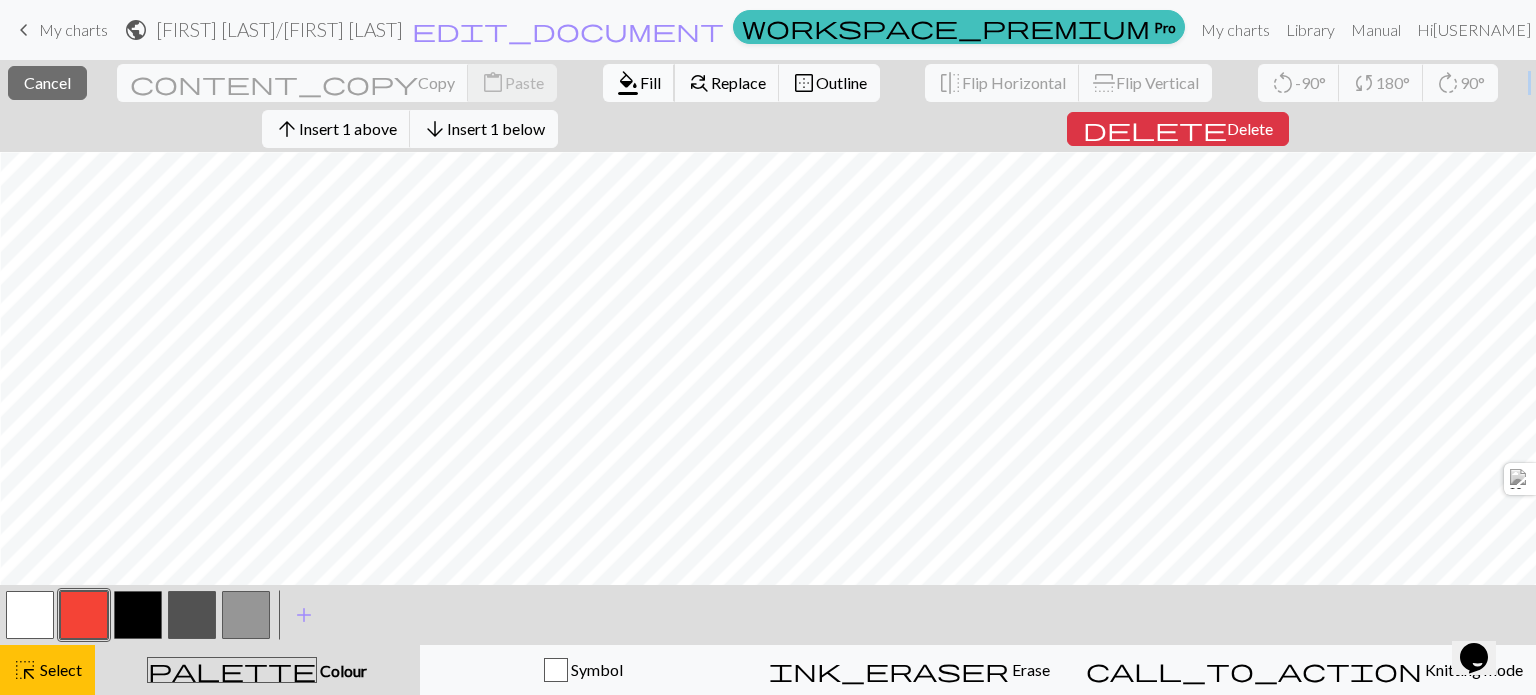 click on "format_color_fill" at bounding box center [628, 83] 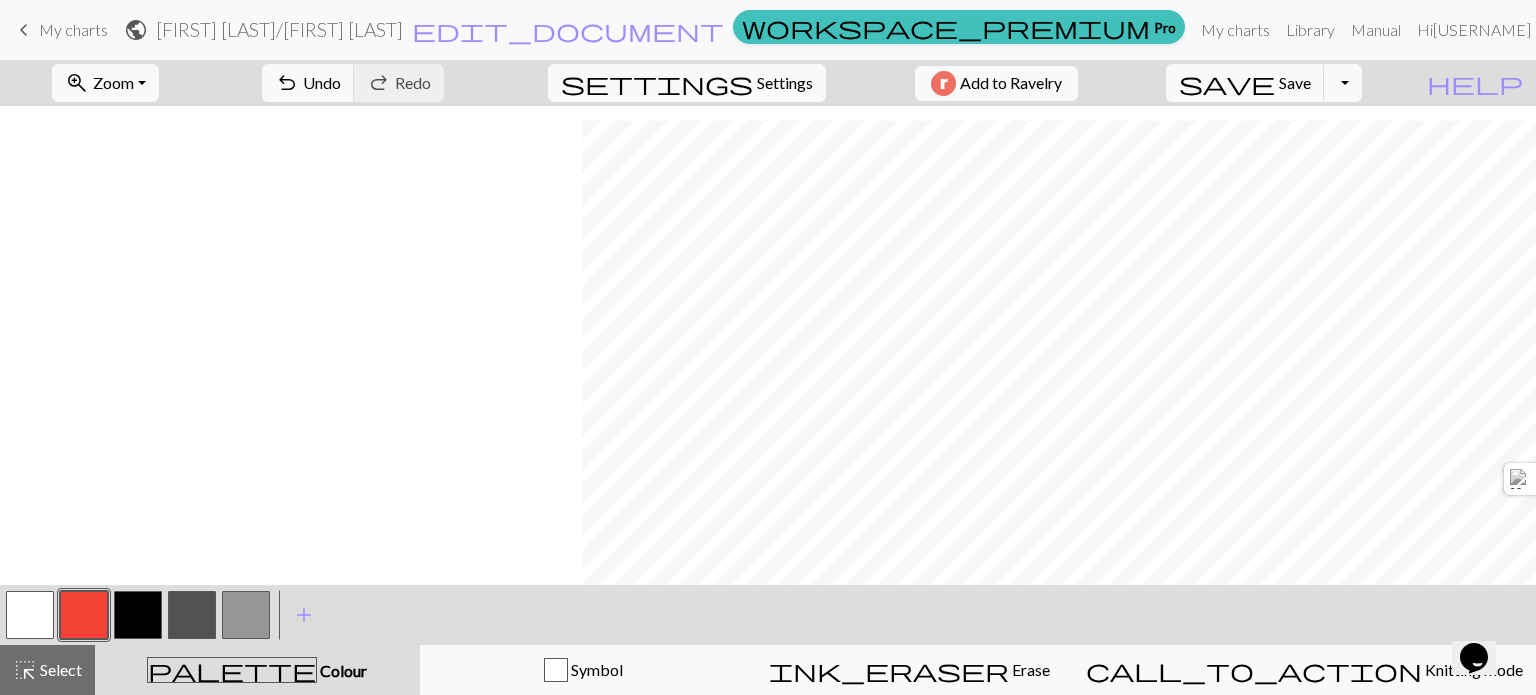 scroll, scrollTop: 1385, scrollLeft: 582, axis: both 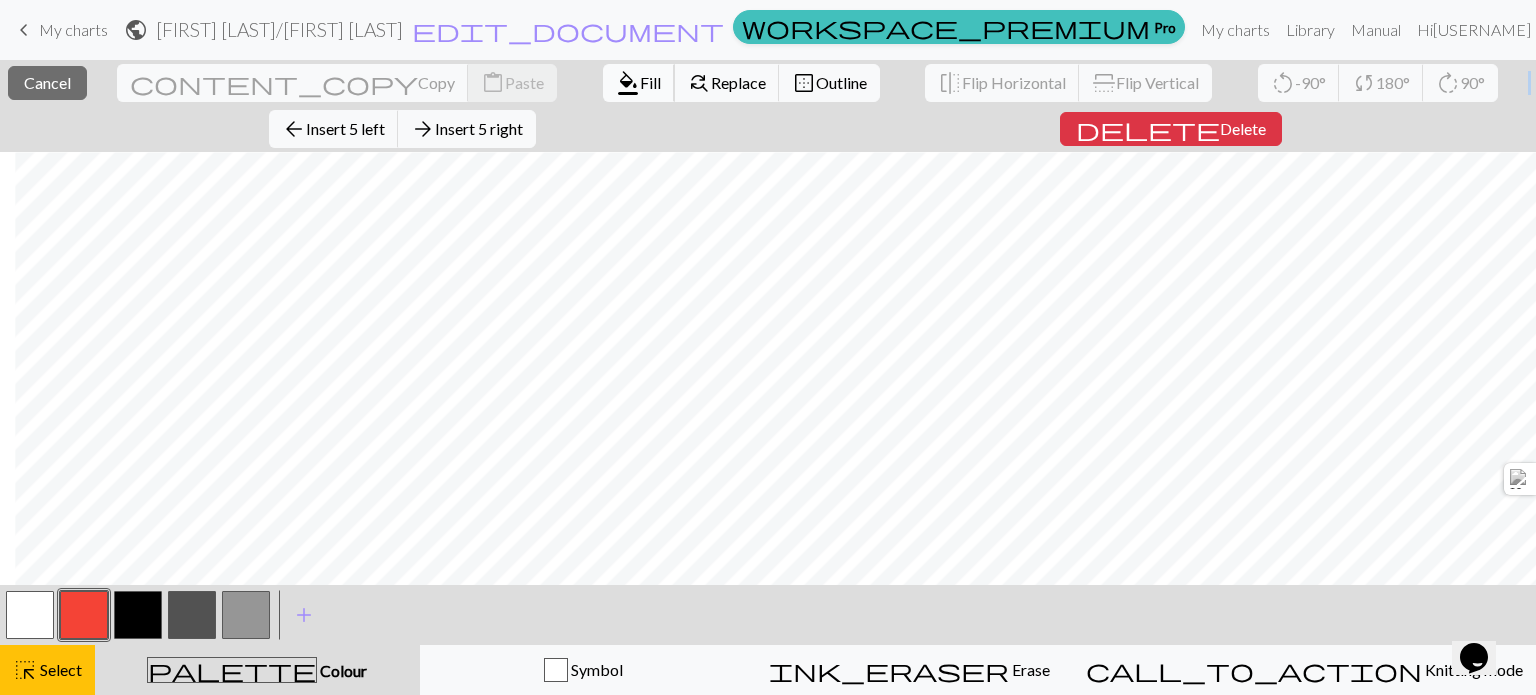 click on "Fill" at bounding box center (650, 82) 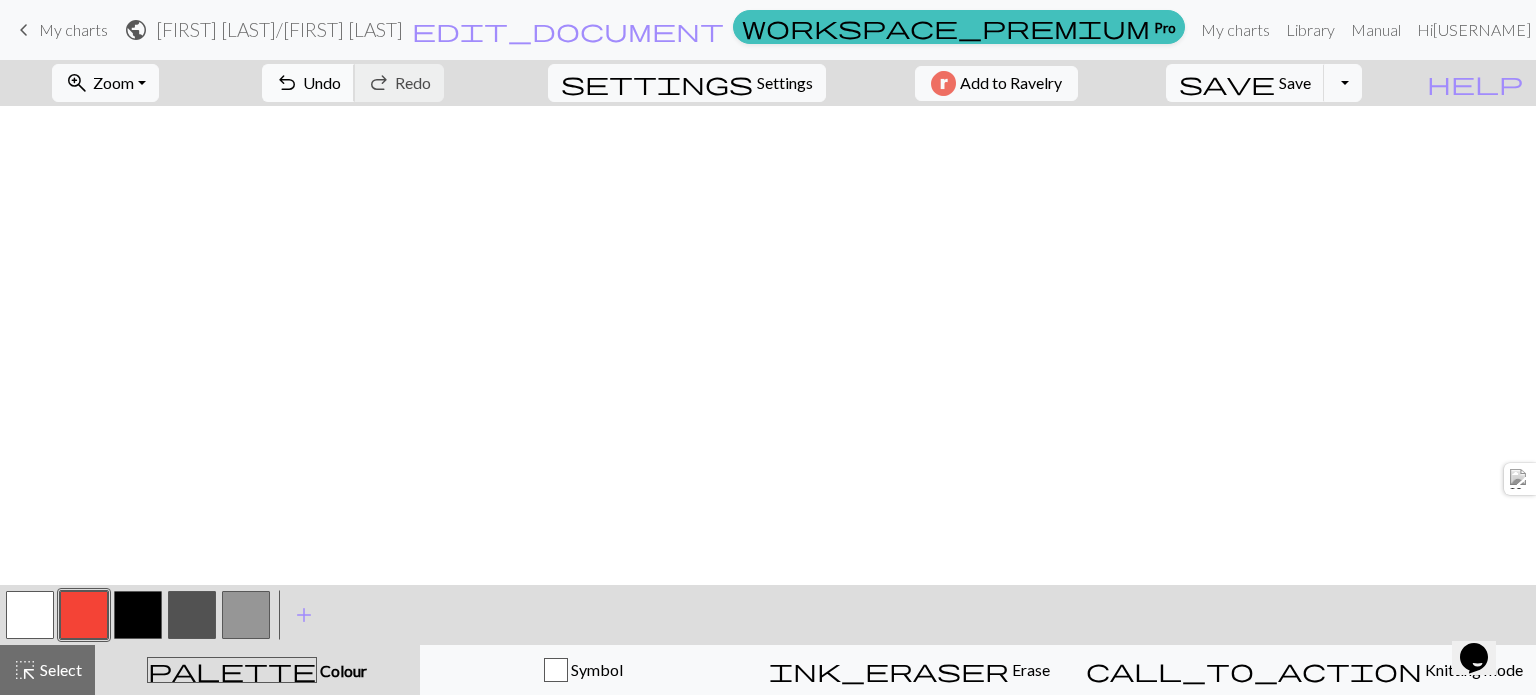 scroll, scrollTop: 1385, scrollLeft: 582, axis: both 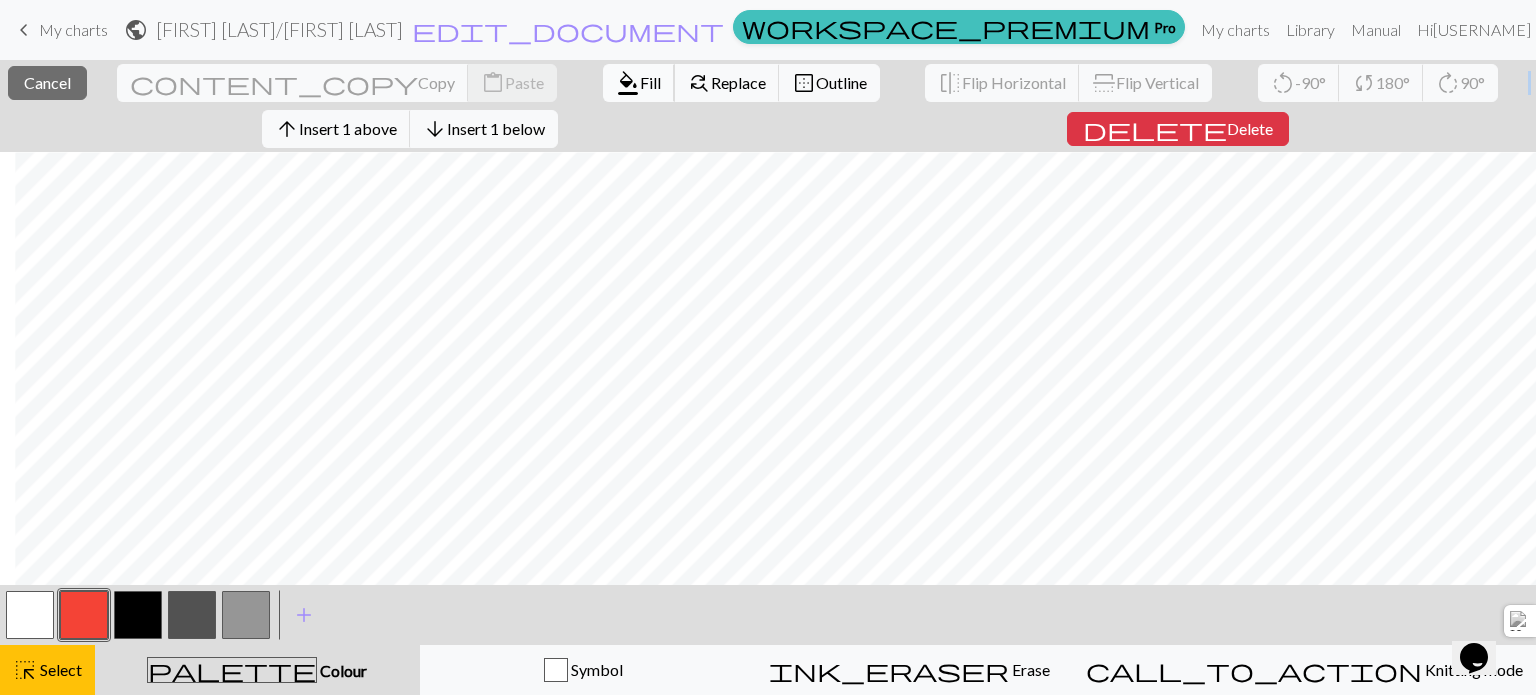click on "Fill" at bounding box center (650, 82) 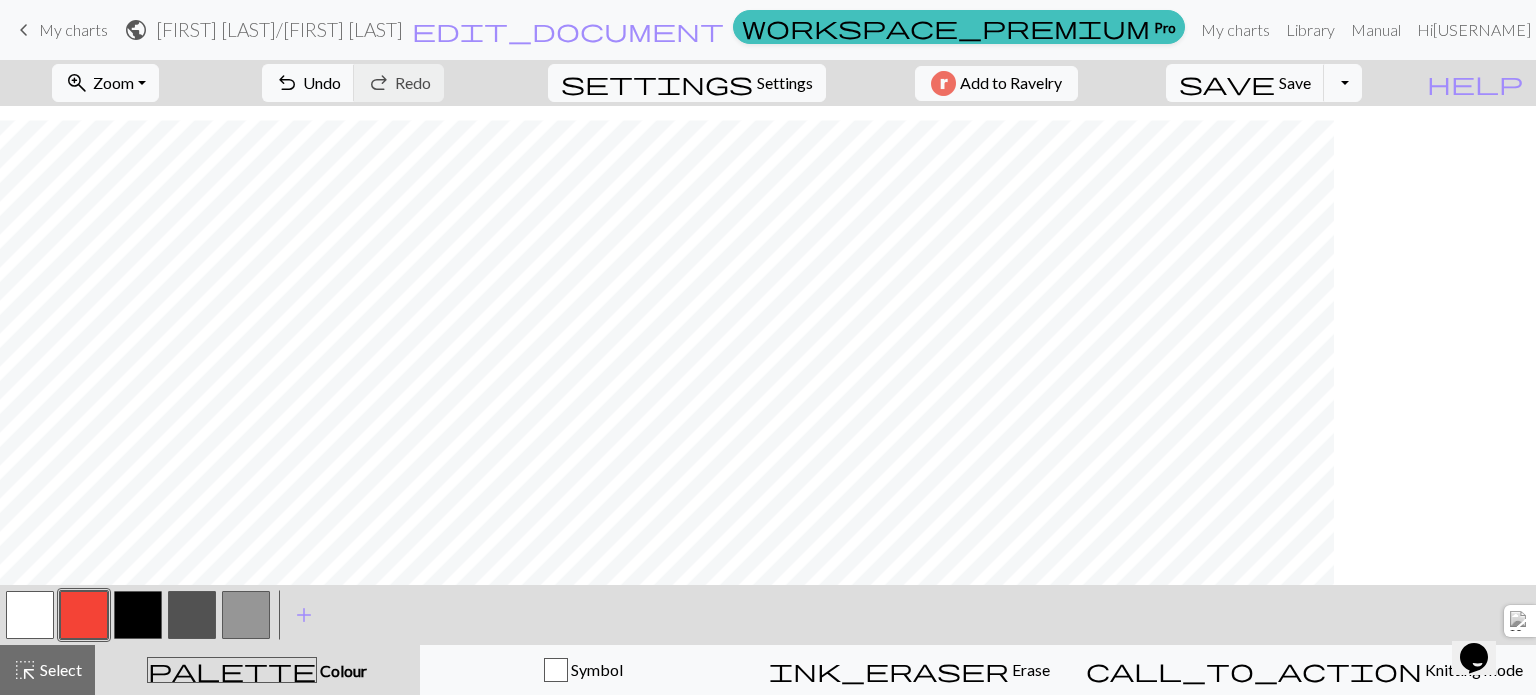 scroll, scrollTop: 1385, scrollLeft: 0, axis: vertical 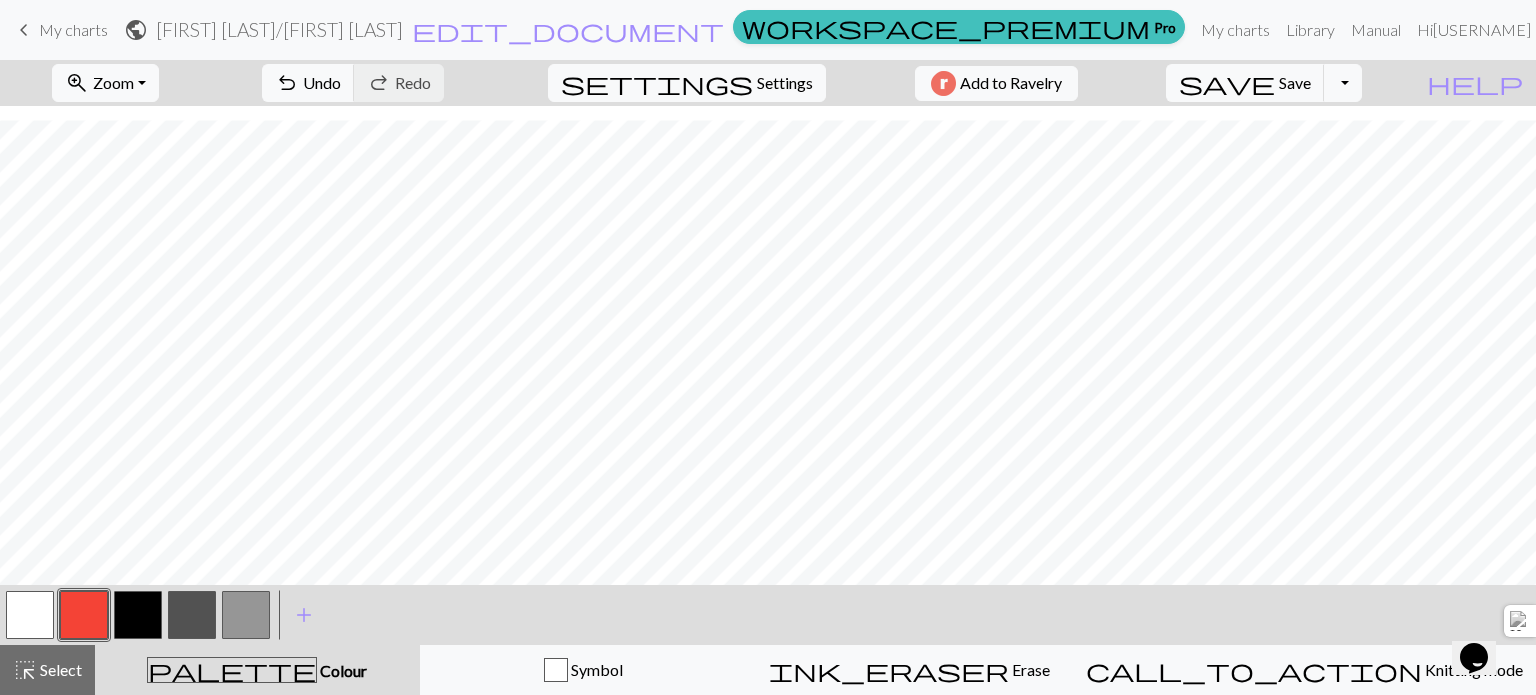 click at bounding box center [138, 615] 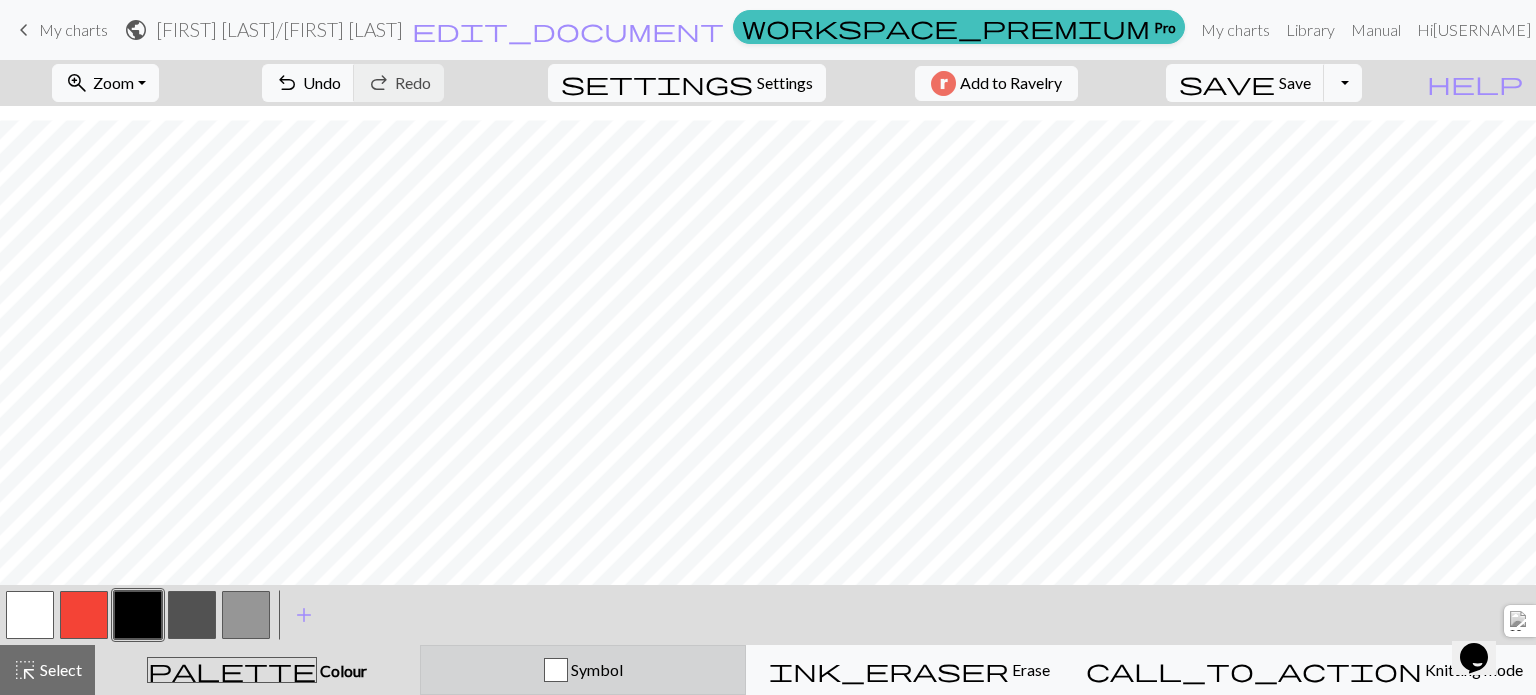 click on "Symbol" at bounding box center [583, 670] 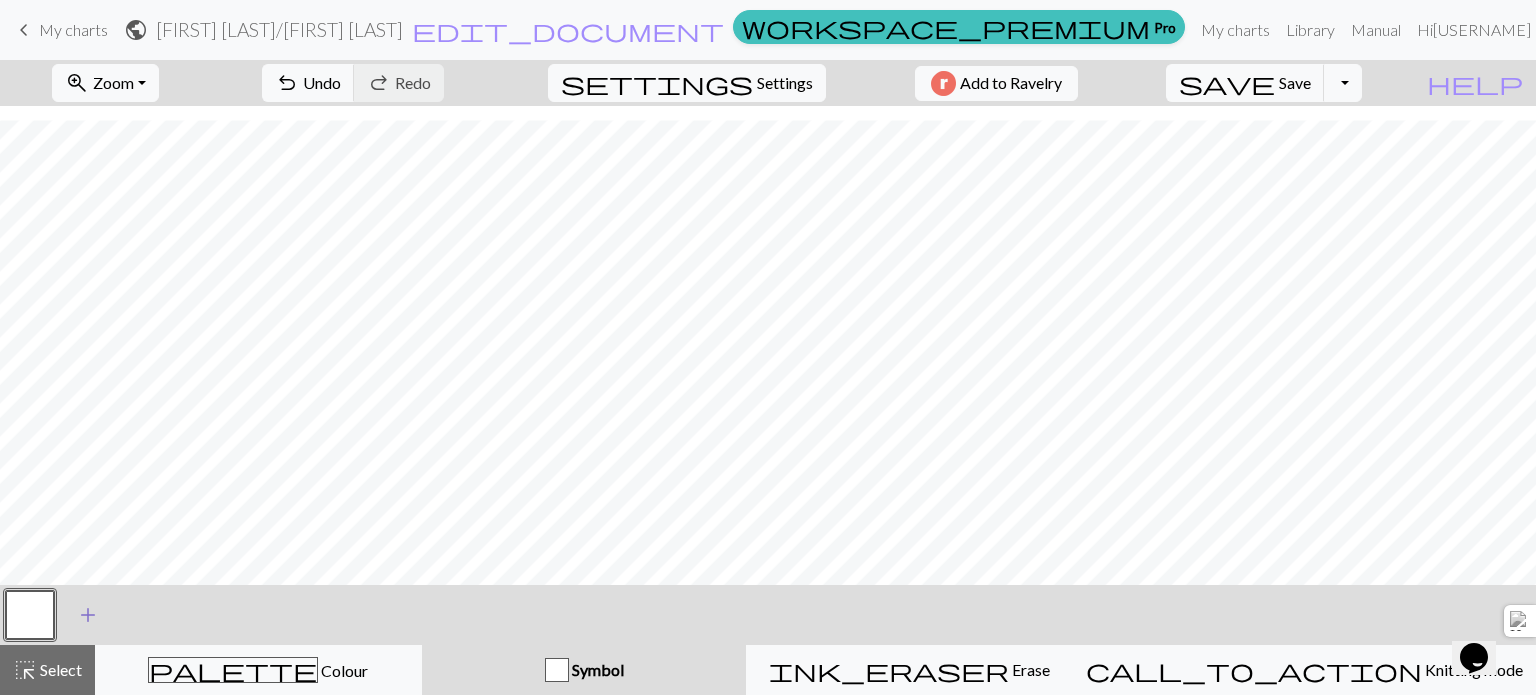 click on "add" at bounding box center [88, 615] 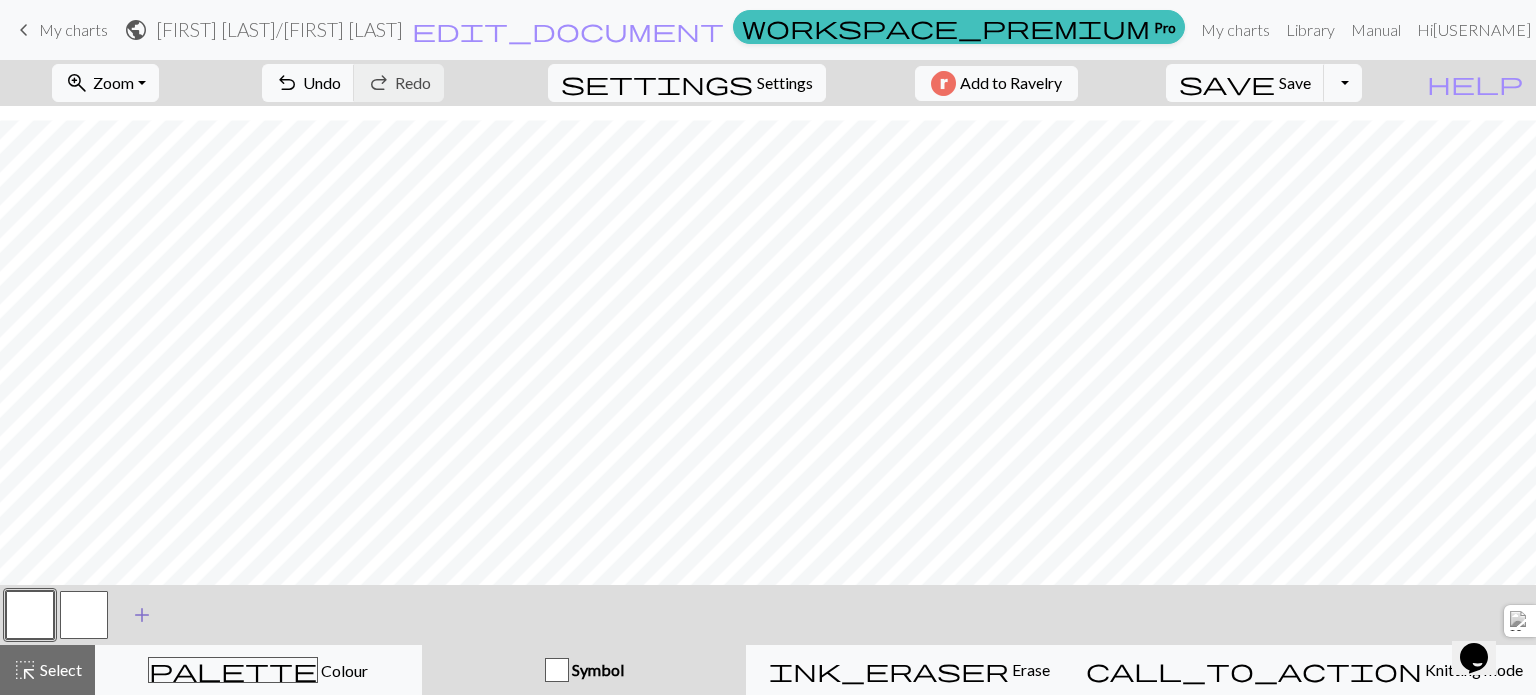click at bounding box center [84, 615] 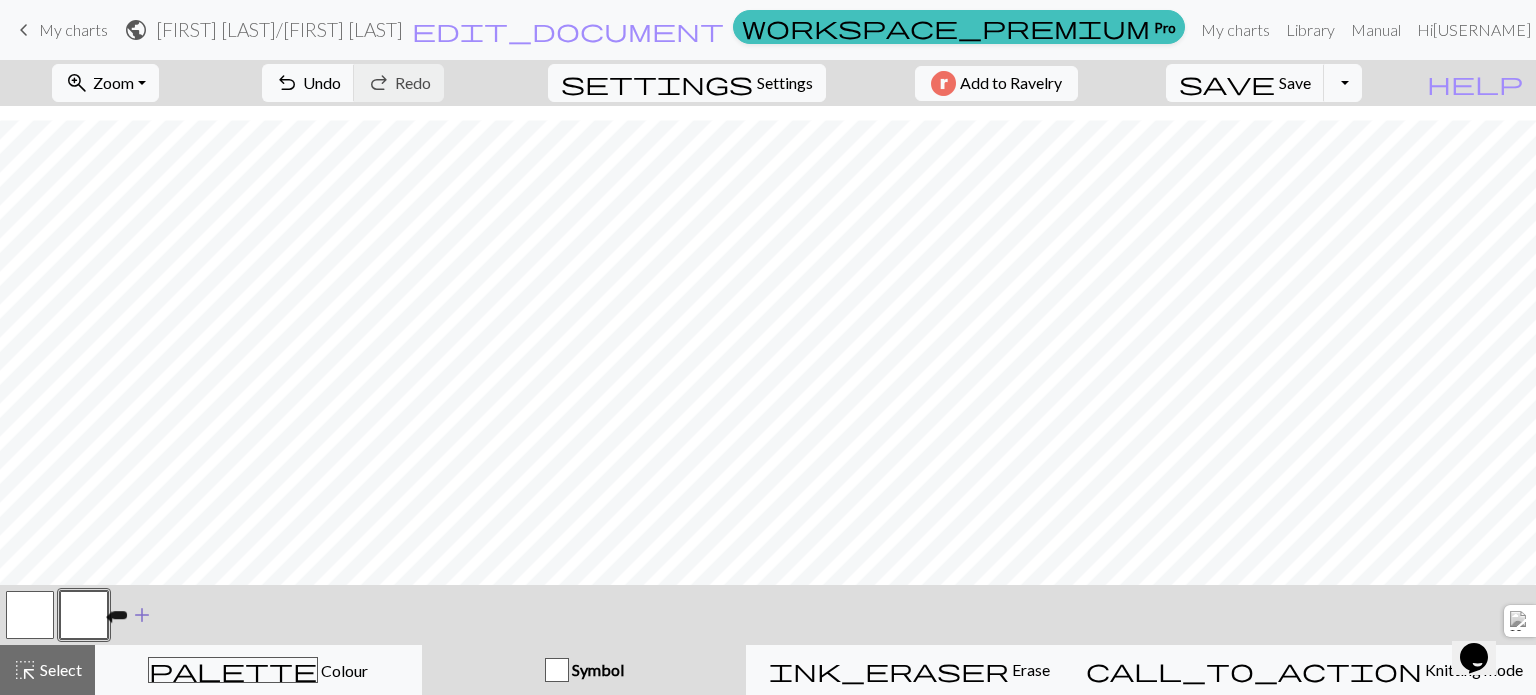 click at bounding box center [84, 615] 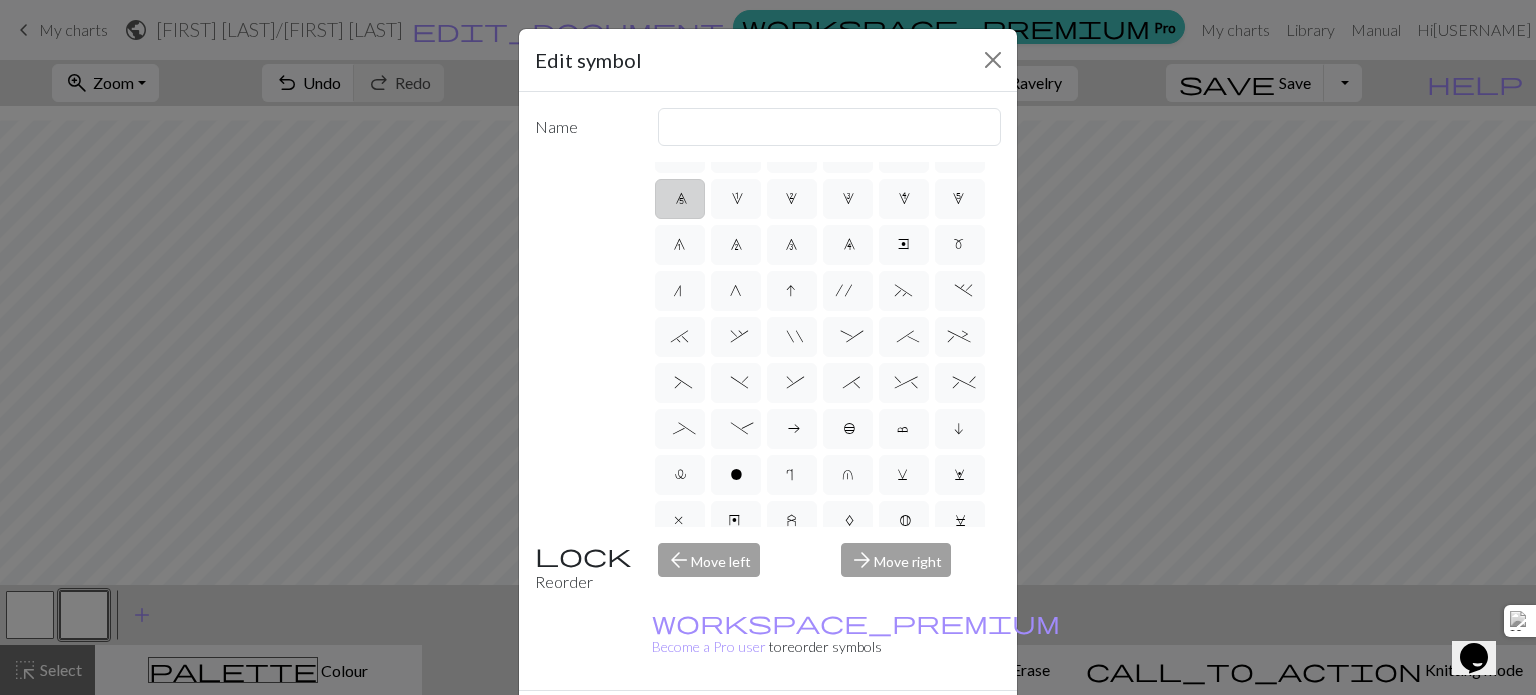 scroll, scrollTop: 0, scrollLeft: 0, axis: both 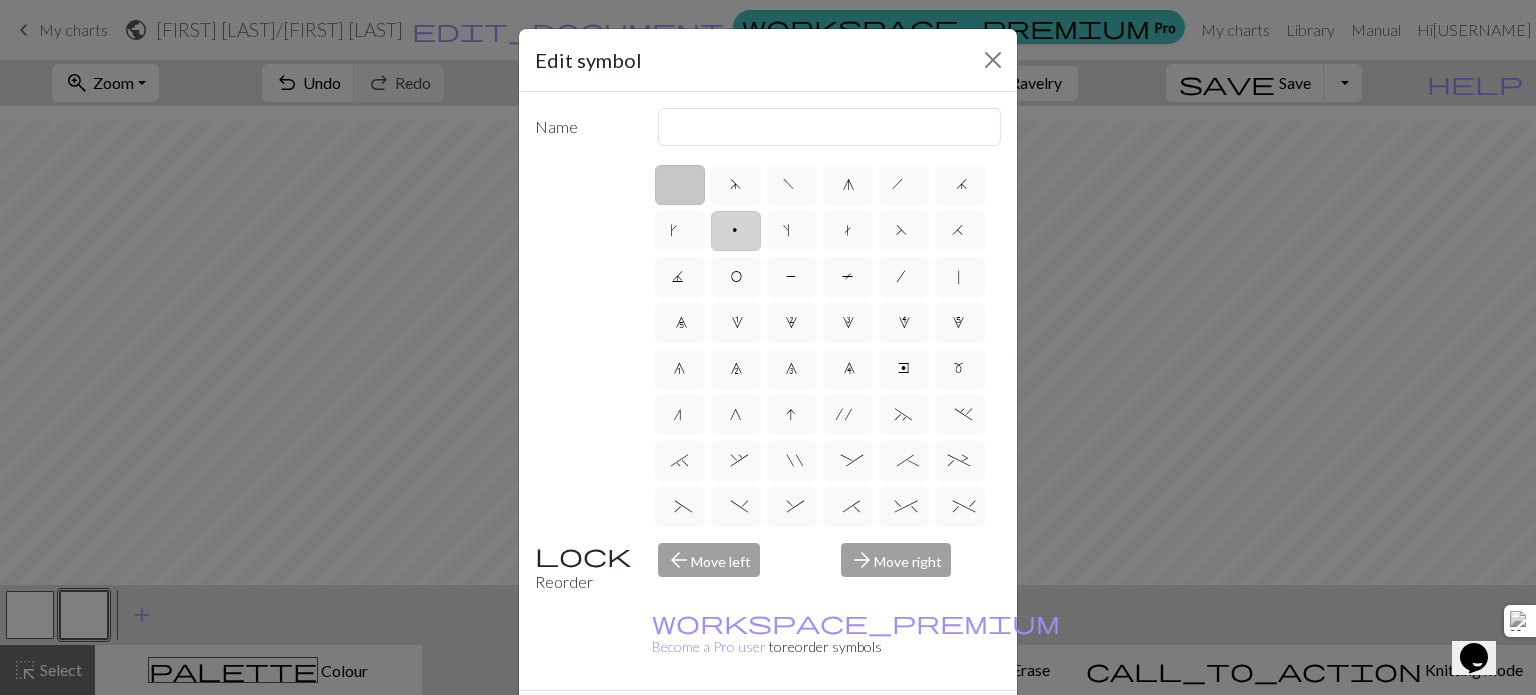 click on "p" at bounding box center (736, 231) 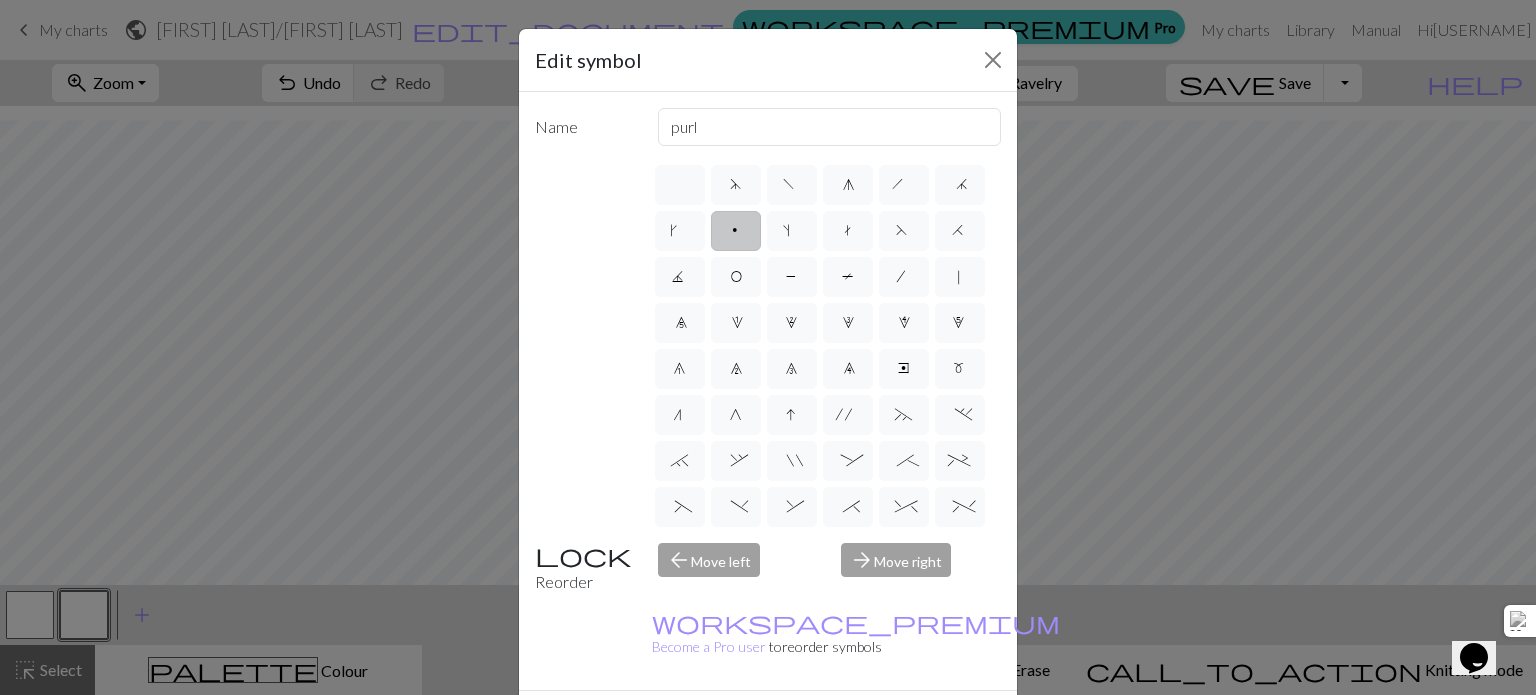 click on "Done" at bounding box center (888, 726) 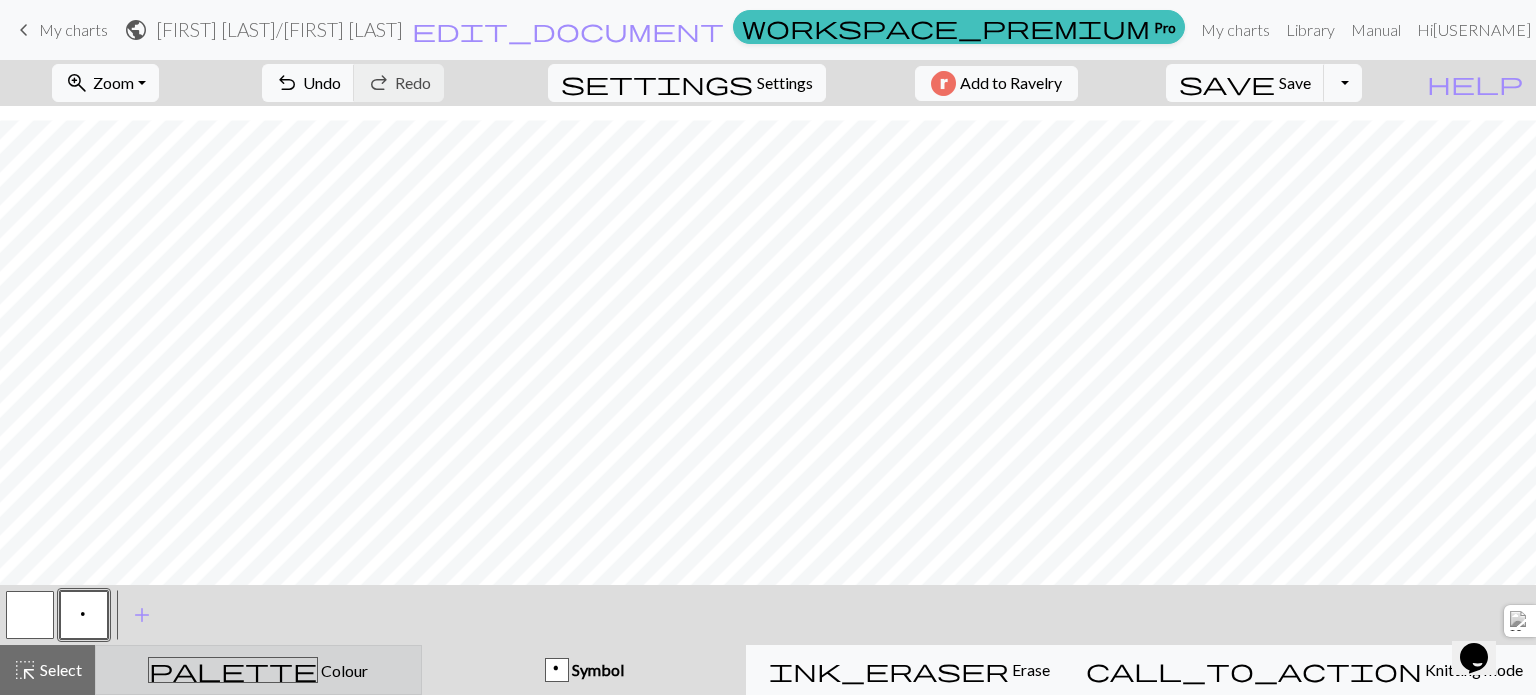 click on "palette   Colour   Colour" at bounding box center [258, 670] 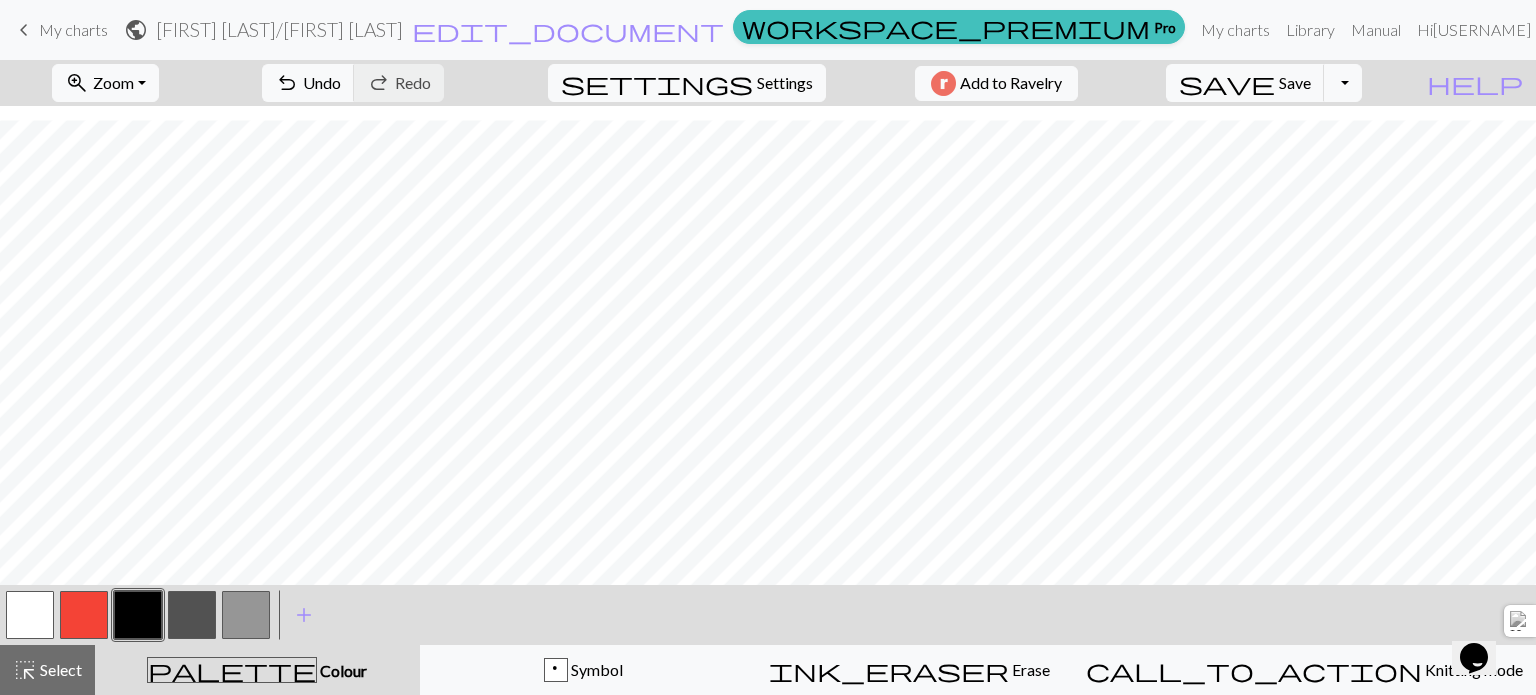 click at bounding box center (192, 615) 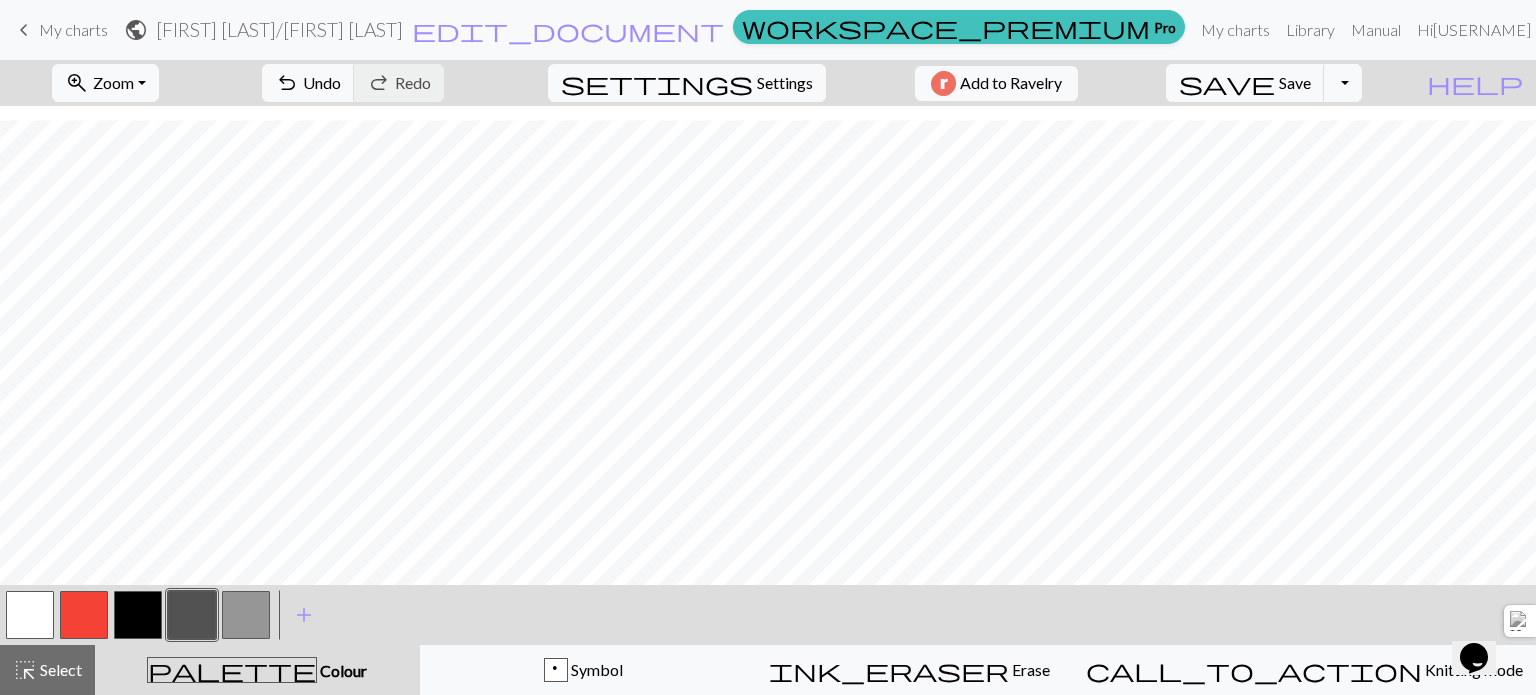 click at bounding box center (138, 615) 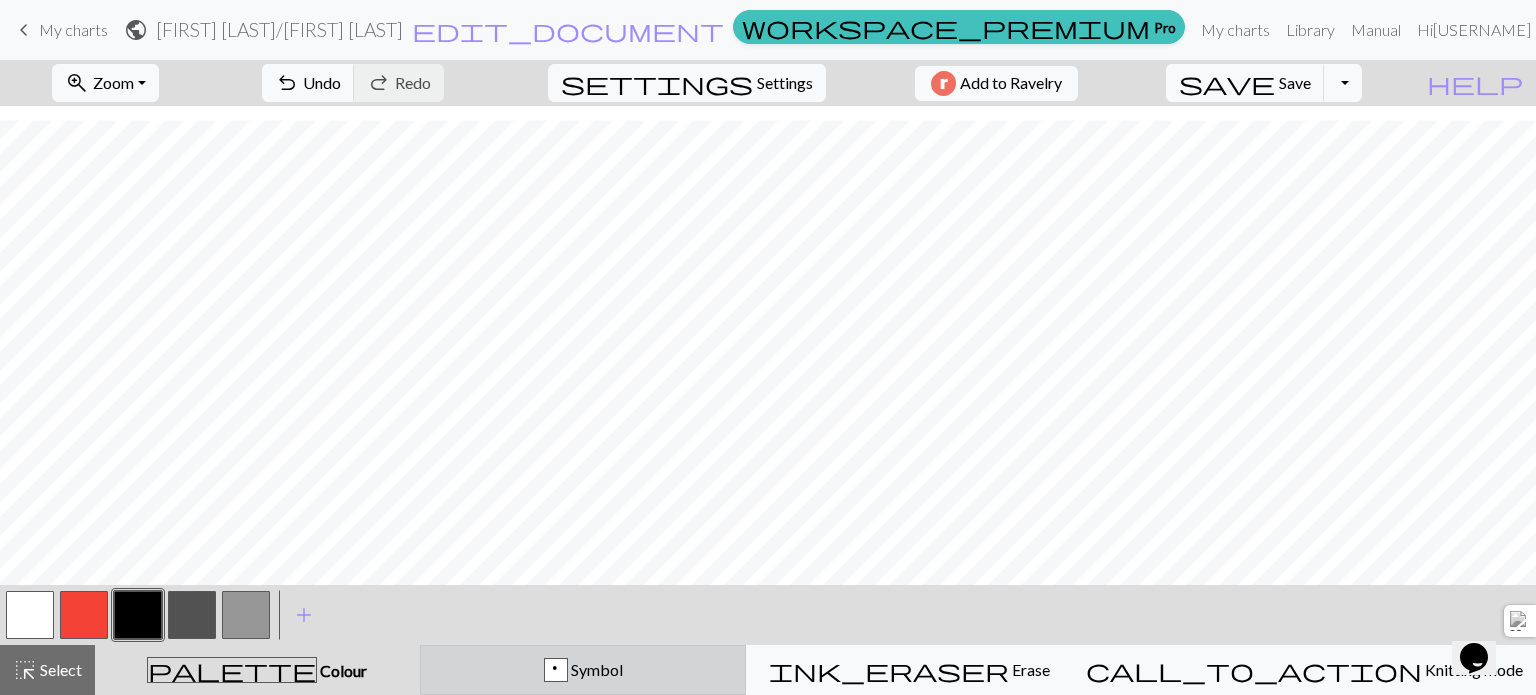 click on "p   Symbol" at bounding box center (583, 670) 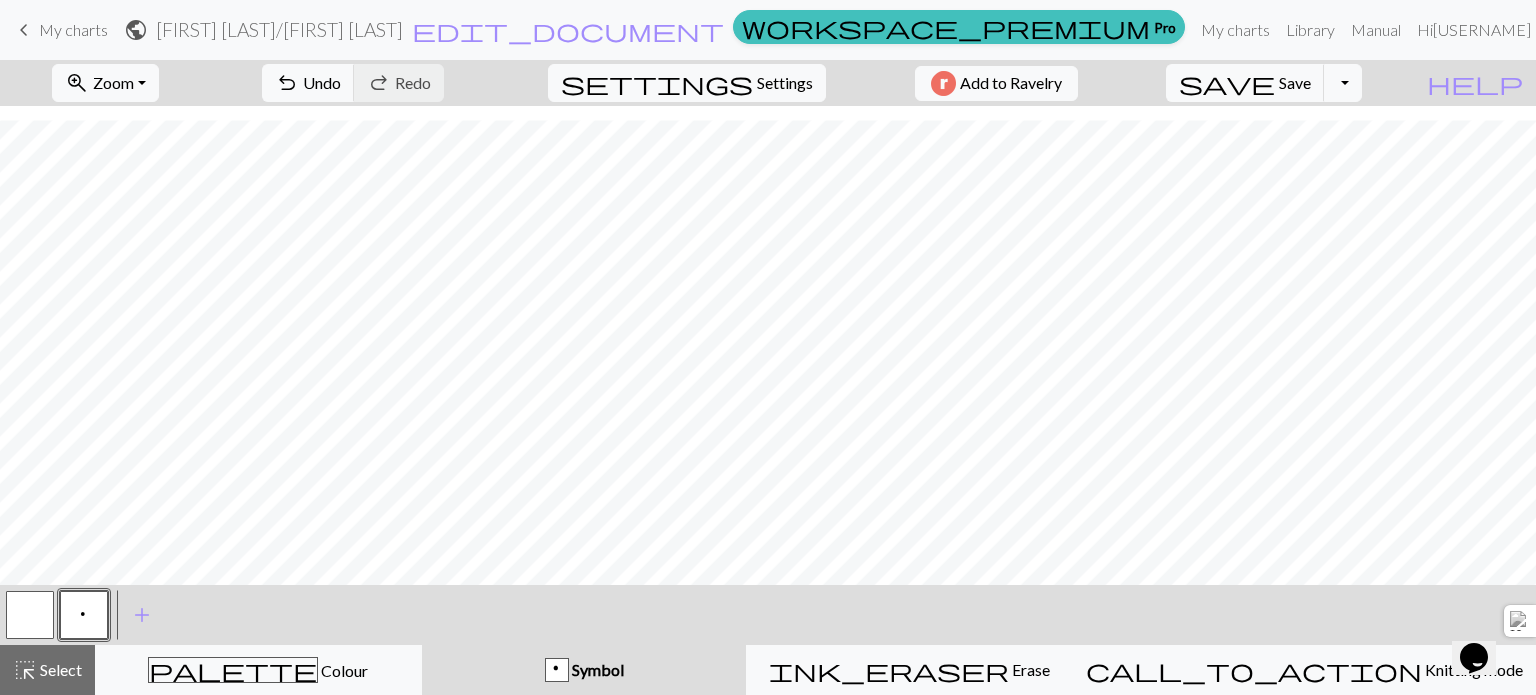 click on "p" at bounding box center (84, 615) 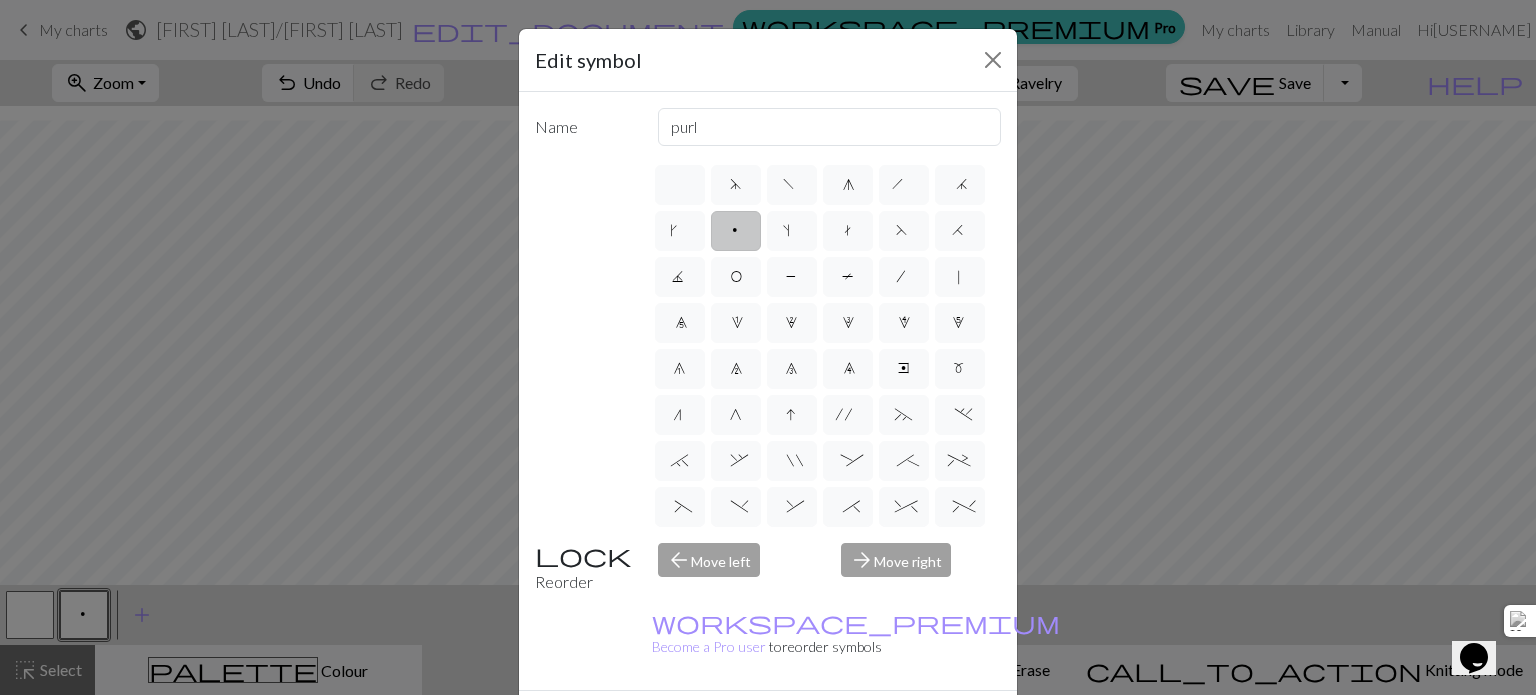 click on "Done" at bounding box center (888, 726) 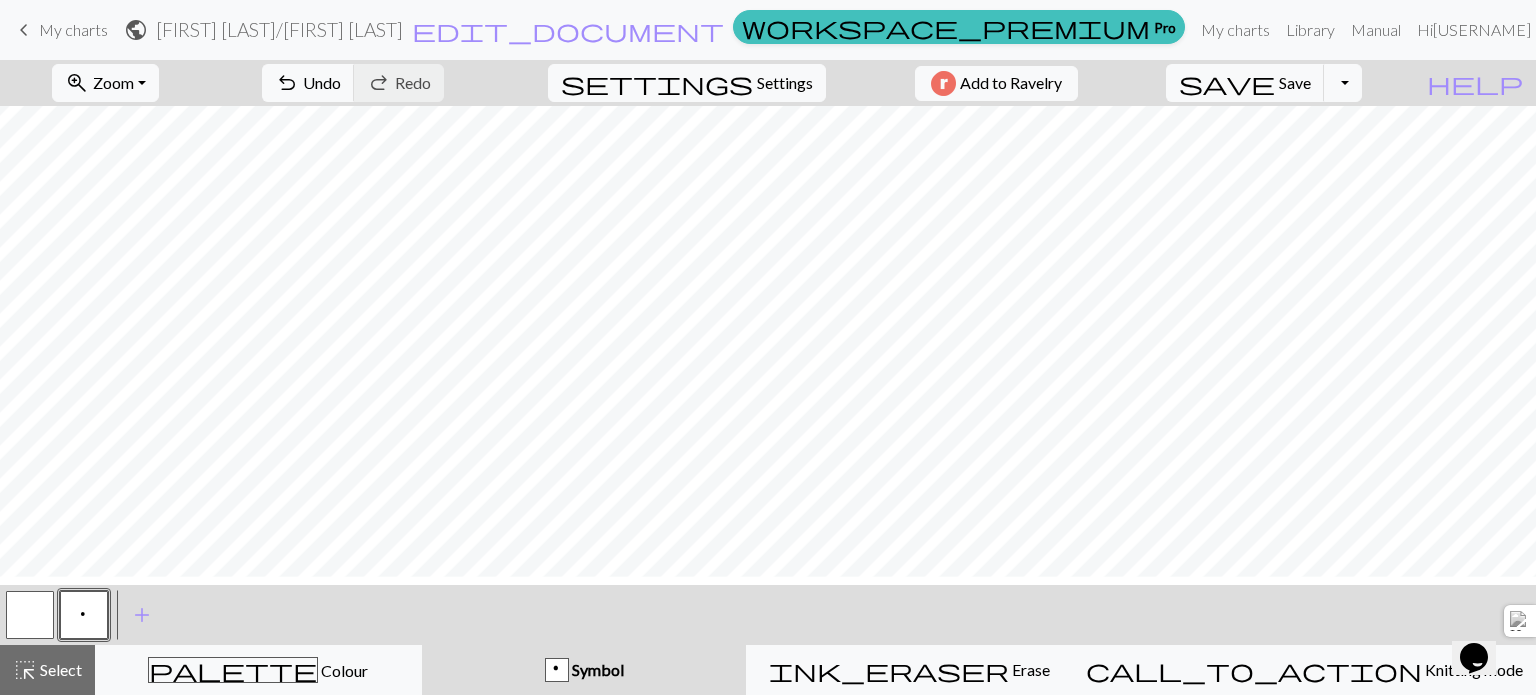scroll, scrollTop: 1361, scrollLeft: 0, axis: vertical 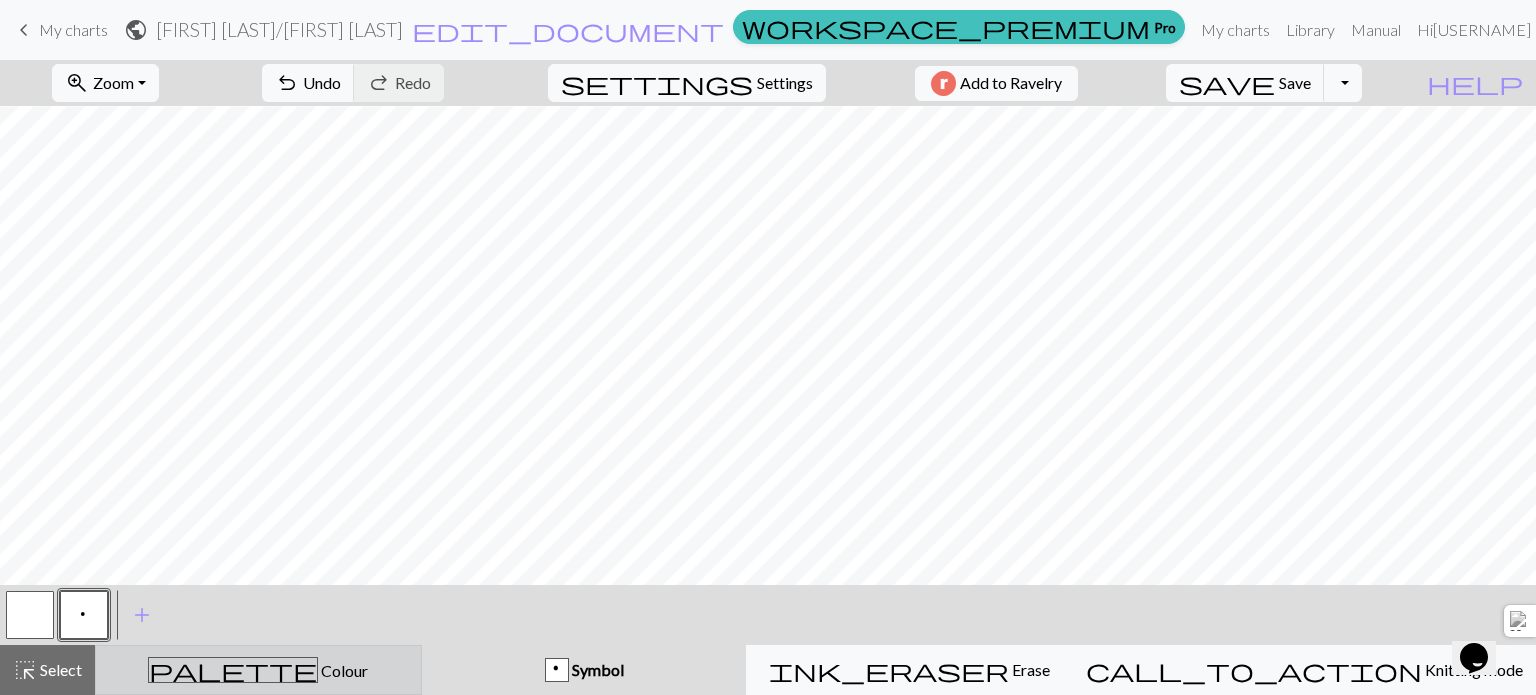 click on "Colour" at bounding box center [343, 670] 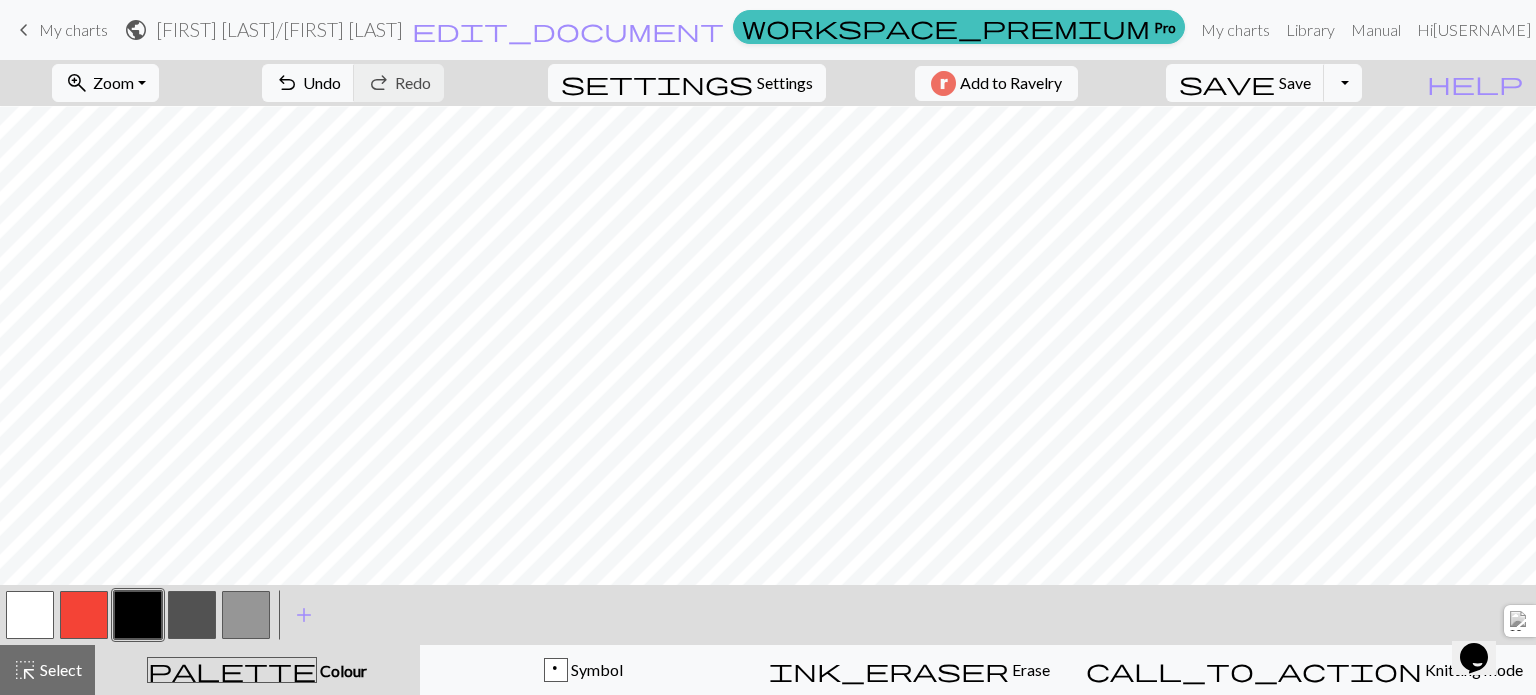 click at bounding box center [192, 615] 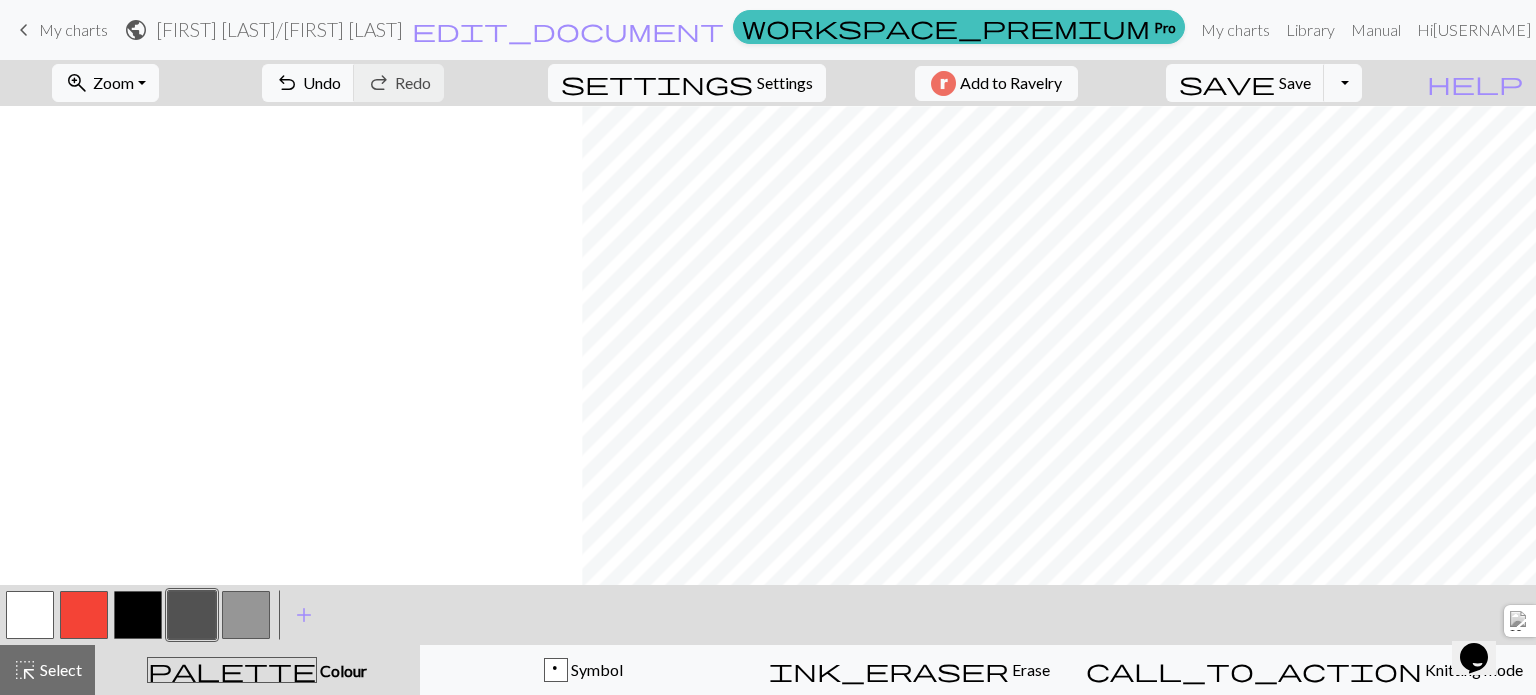 scroll, scrollTop: 1322, scrollLeft: 582, axis: both 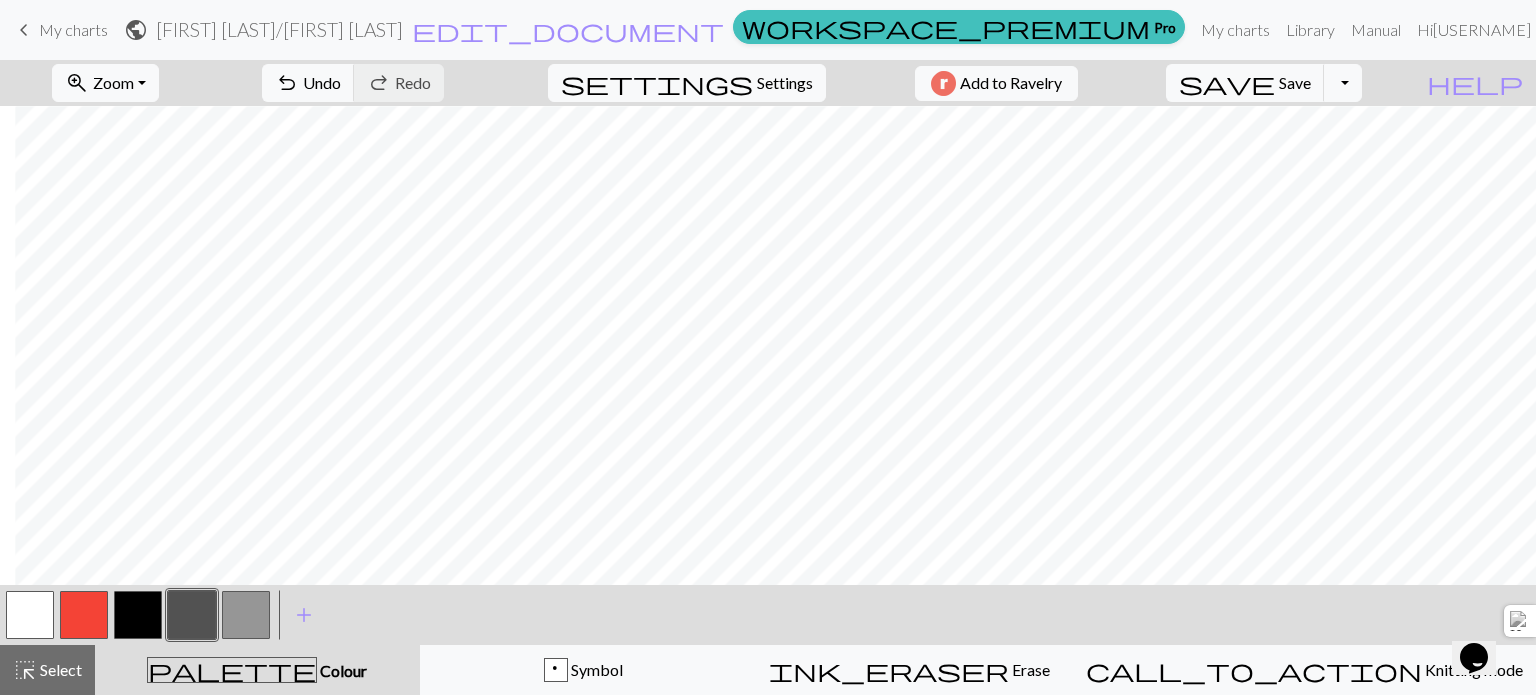 click at bounding box center [138, 615] 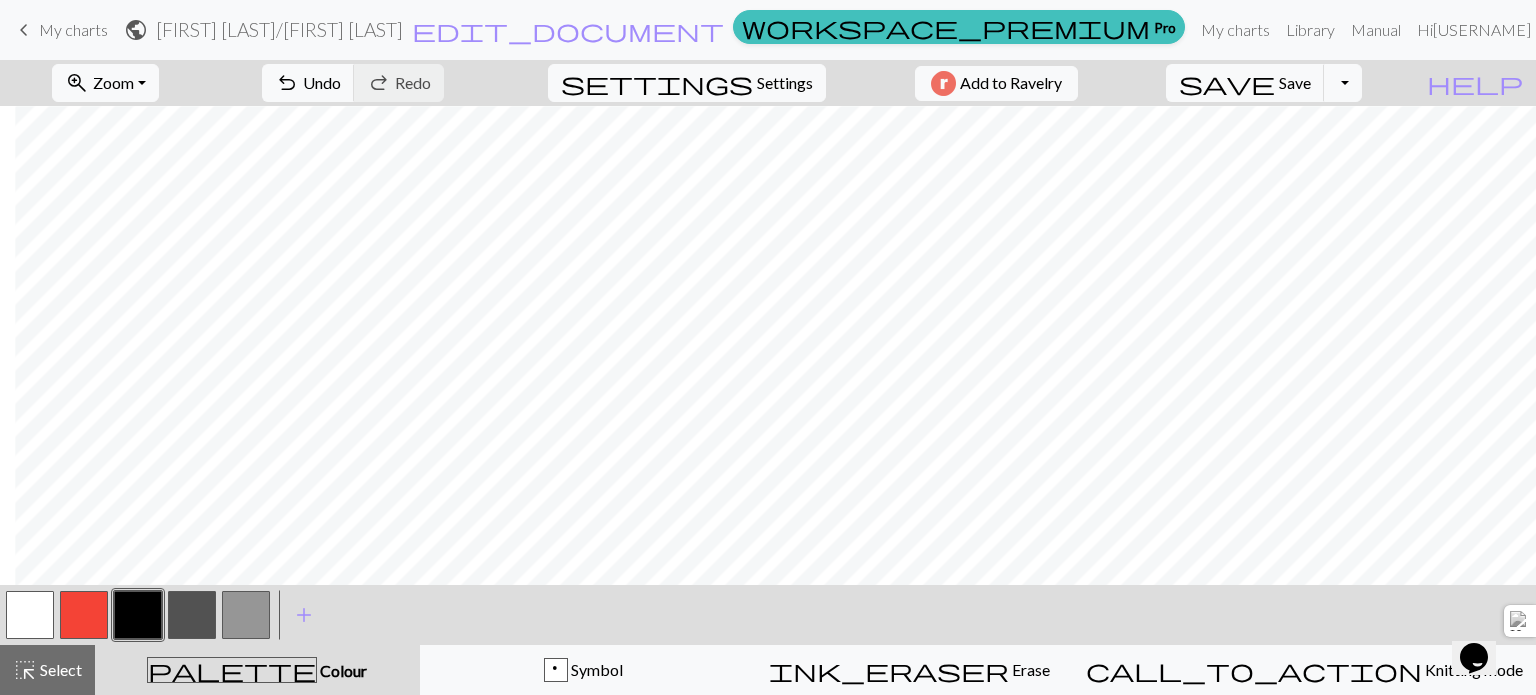 click at bounding box center (192, 615) 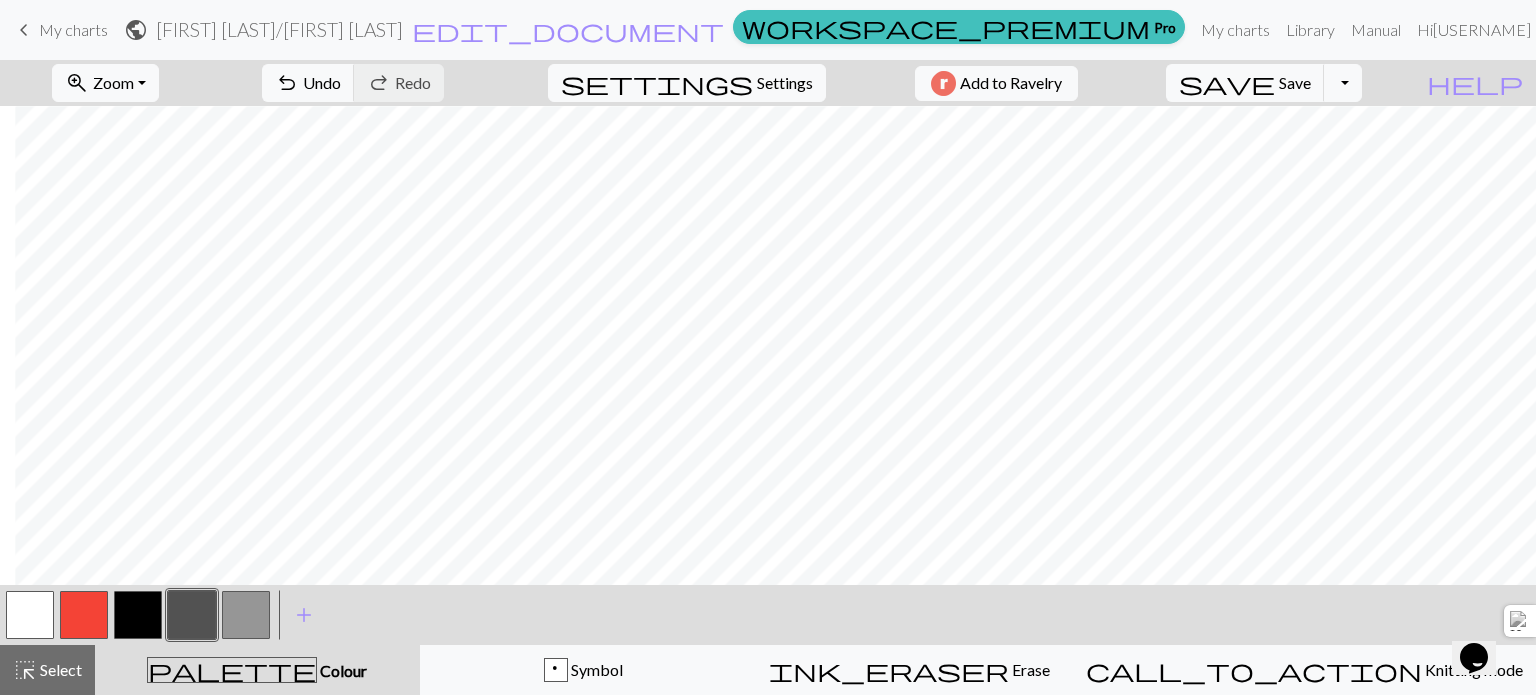 click at bounding box center [138, 615] 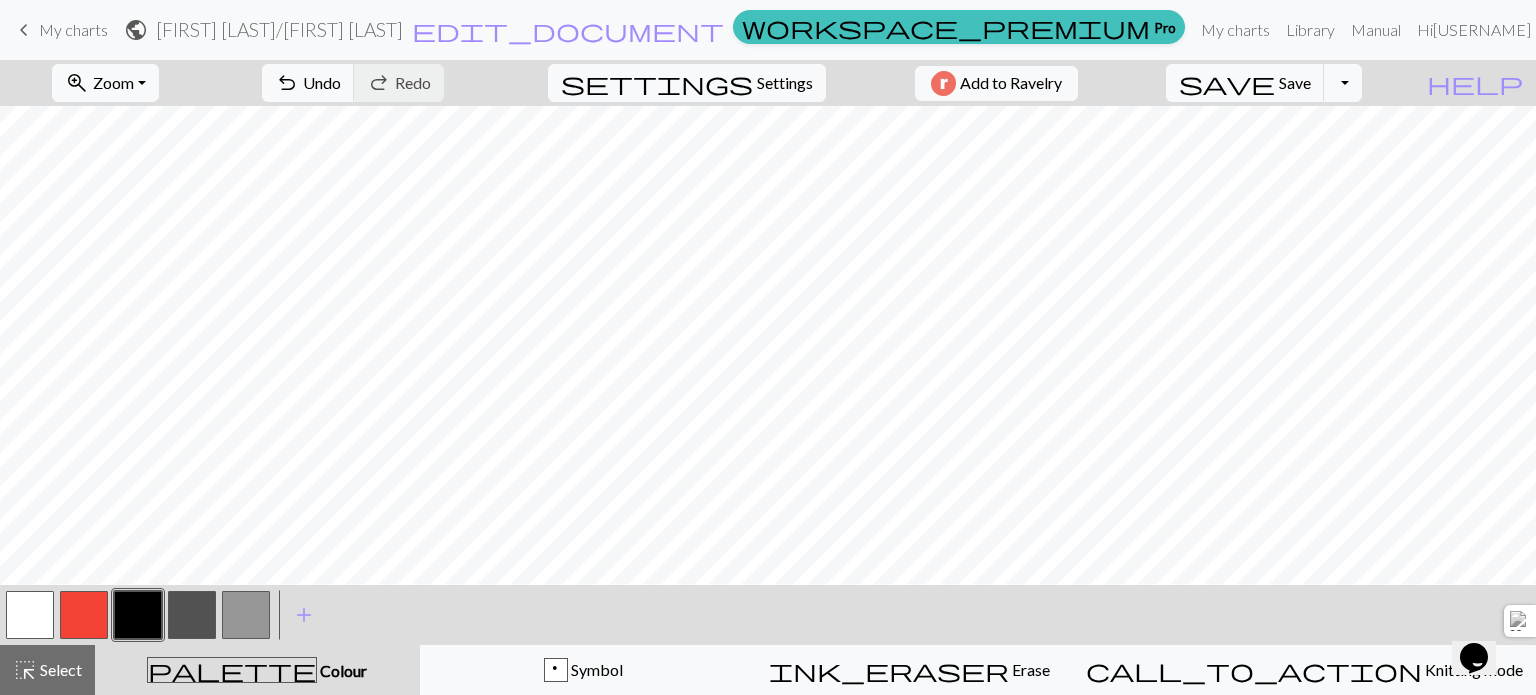 scroll, scrollTop: 1034, scrollLeft: 0, axis: vertical 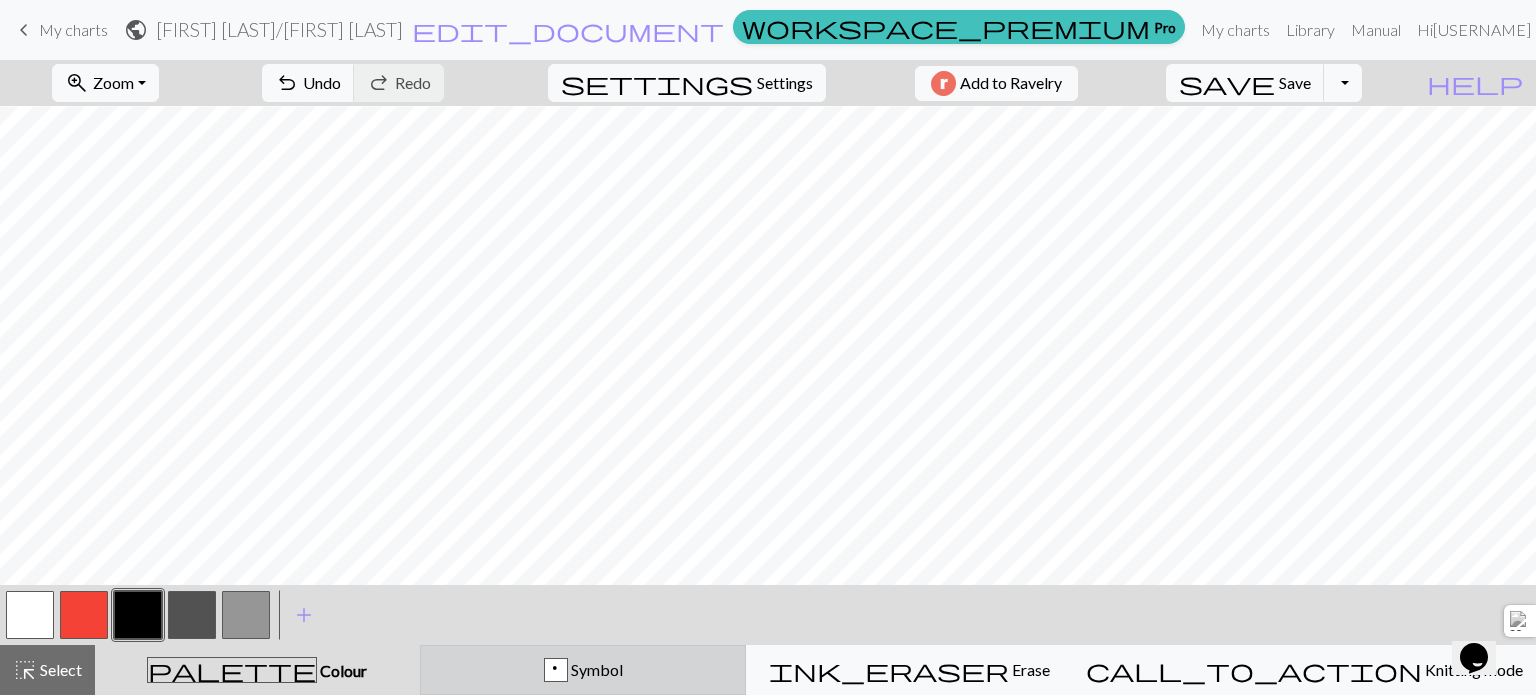 click on "Symbol" at bounding box center [595, 669] 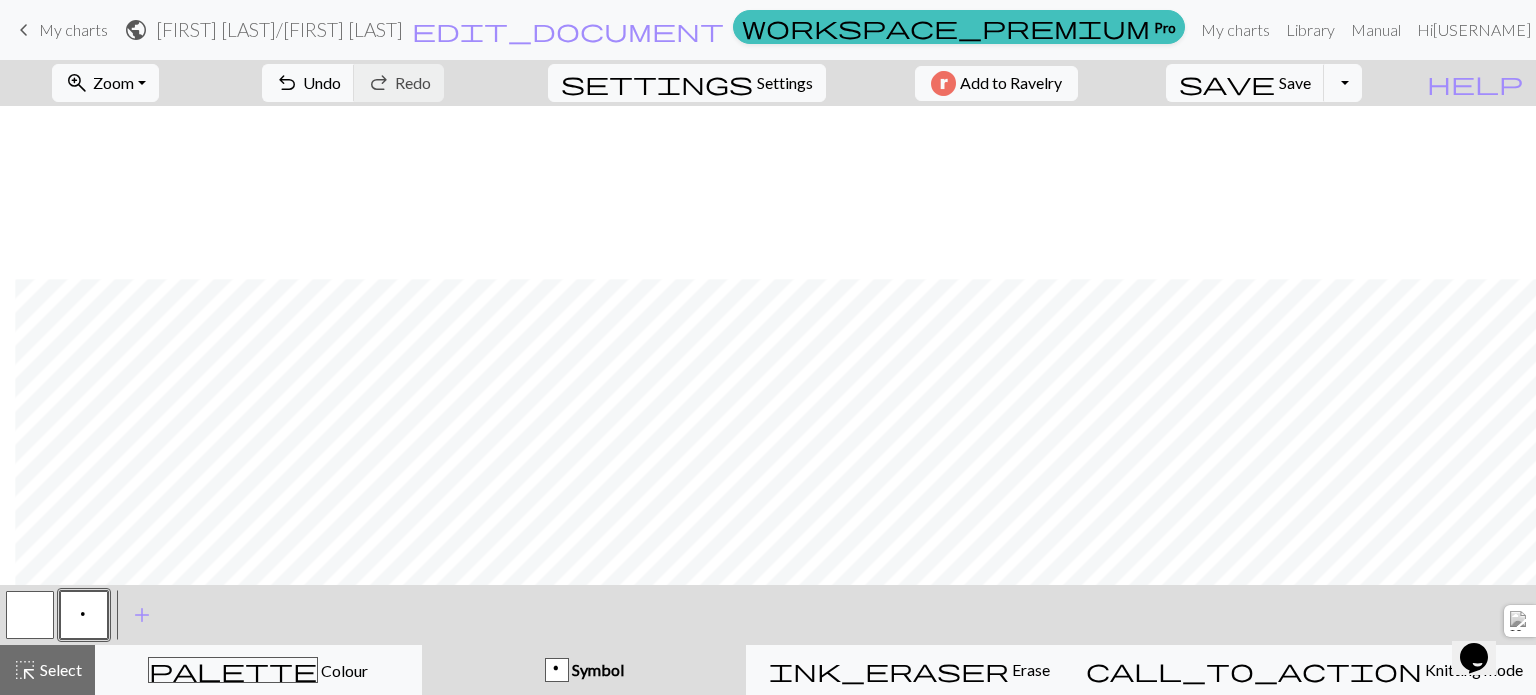 scroll, scrollTop: 1250, scrollLeft: 582, axis: both 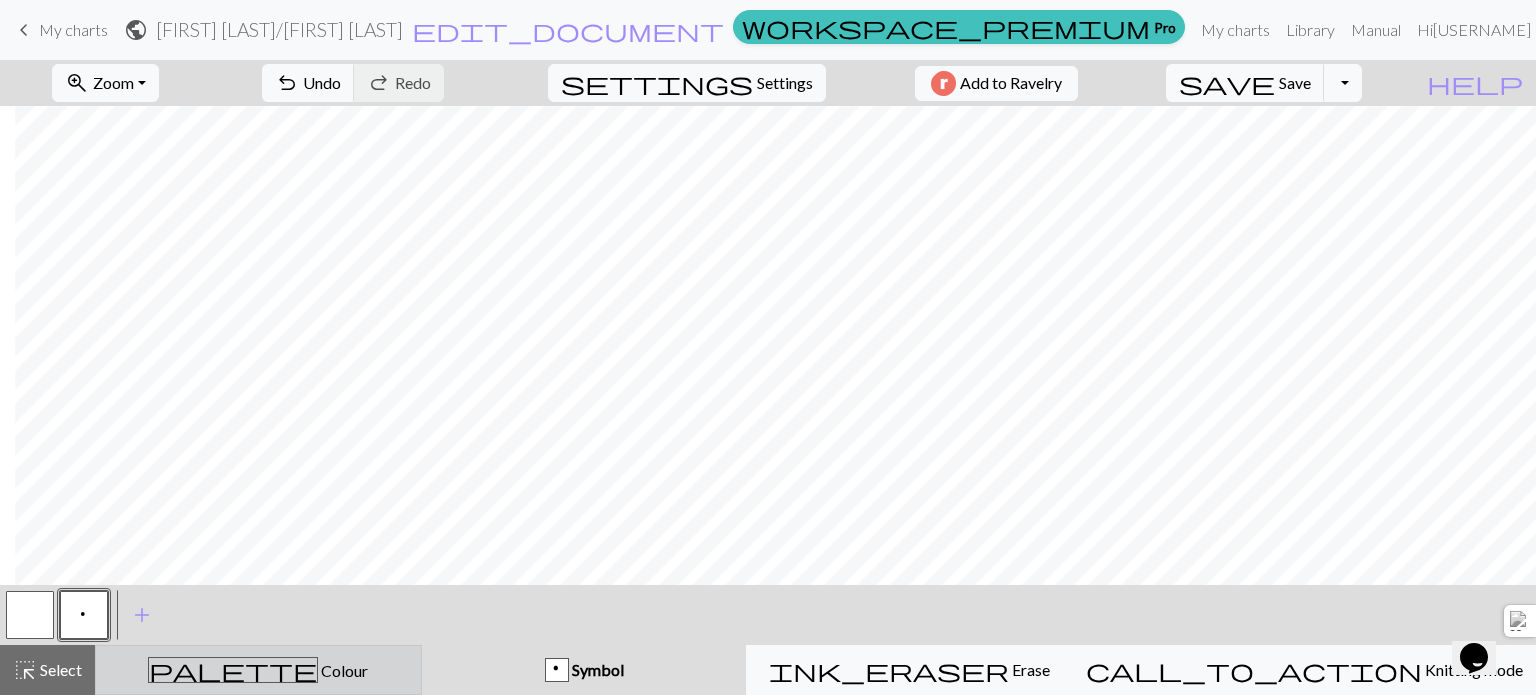 click on "Colour" at bounding box center (343, 670) 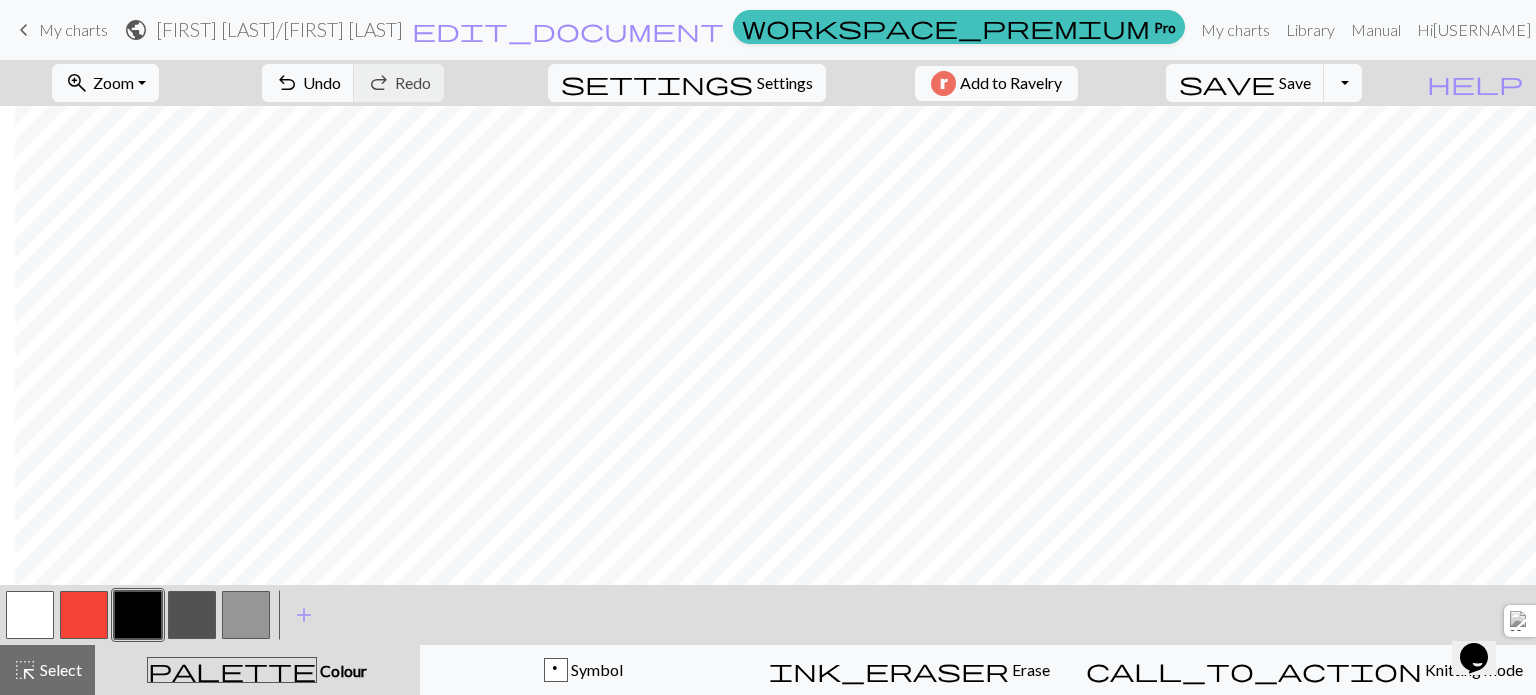 click at bounding box center (192, 615) 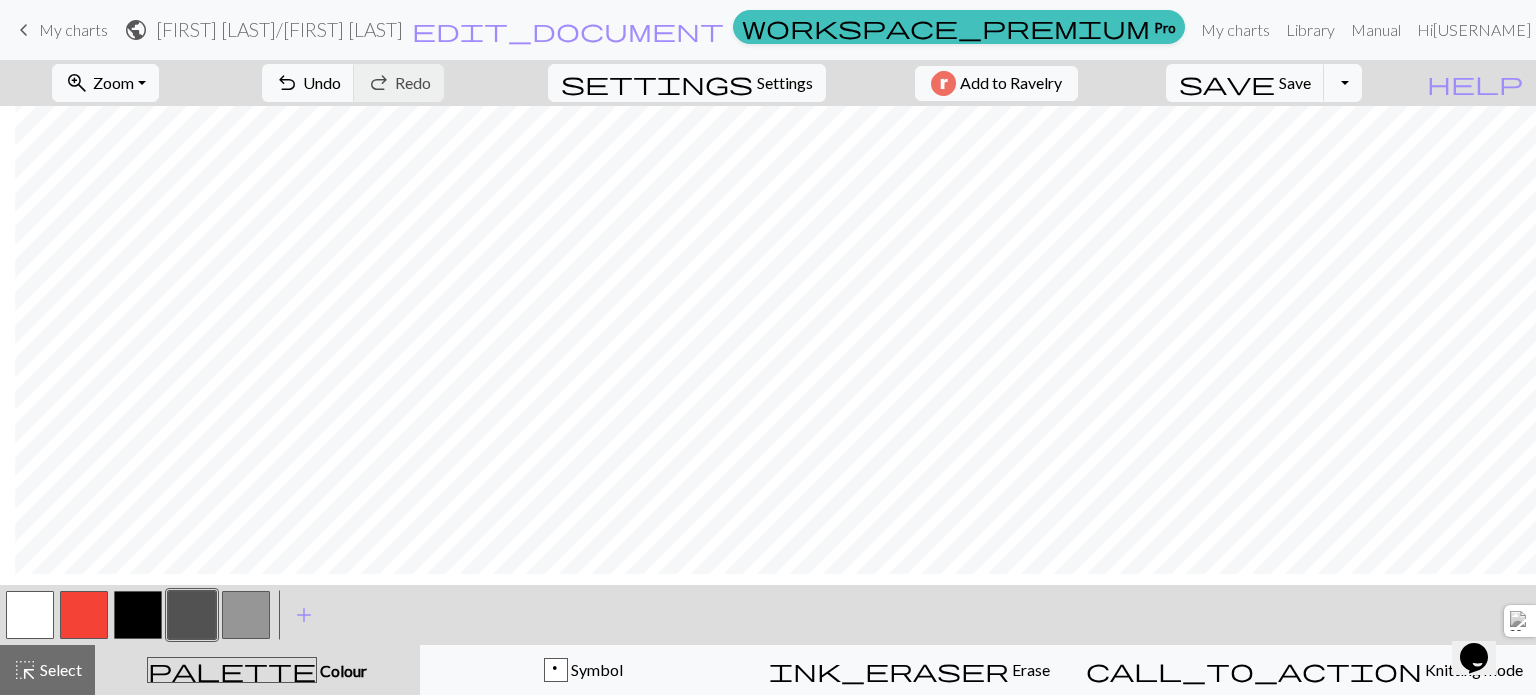 scroll, scrollTop: 1180, scrollLeft: 582, axis: both 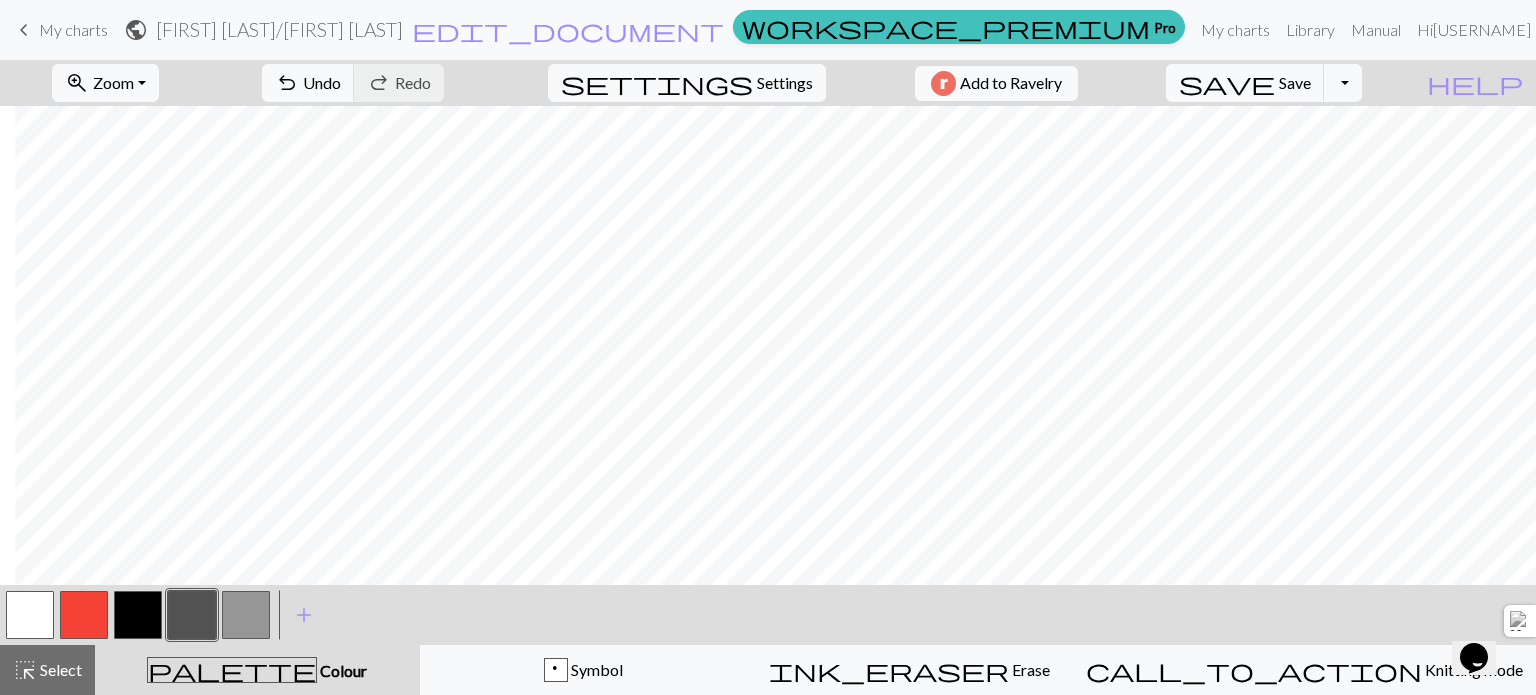 click at bounding box center [138, 615] 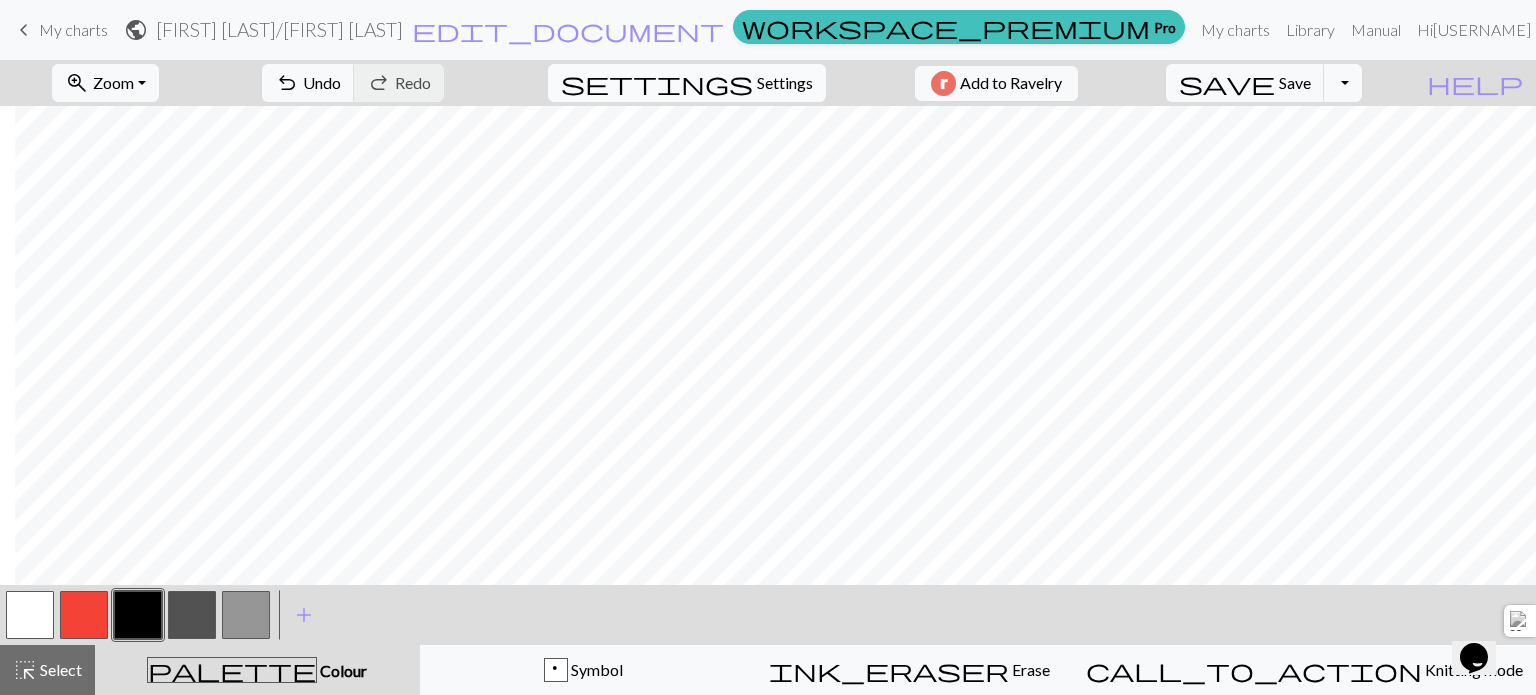 scroll, scrollTop: 1052, scrollLeft: 582, axis: both 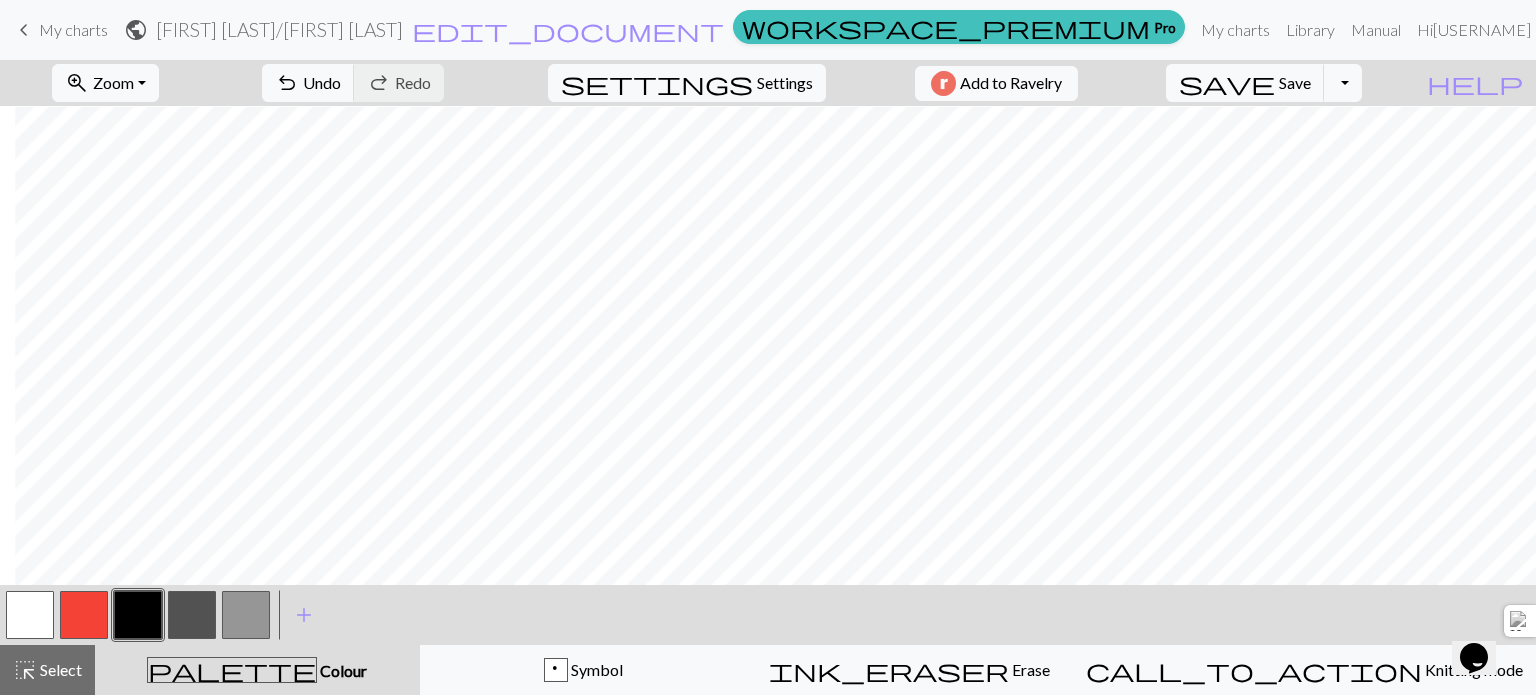 click at bounding box center (192, 615) 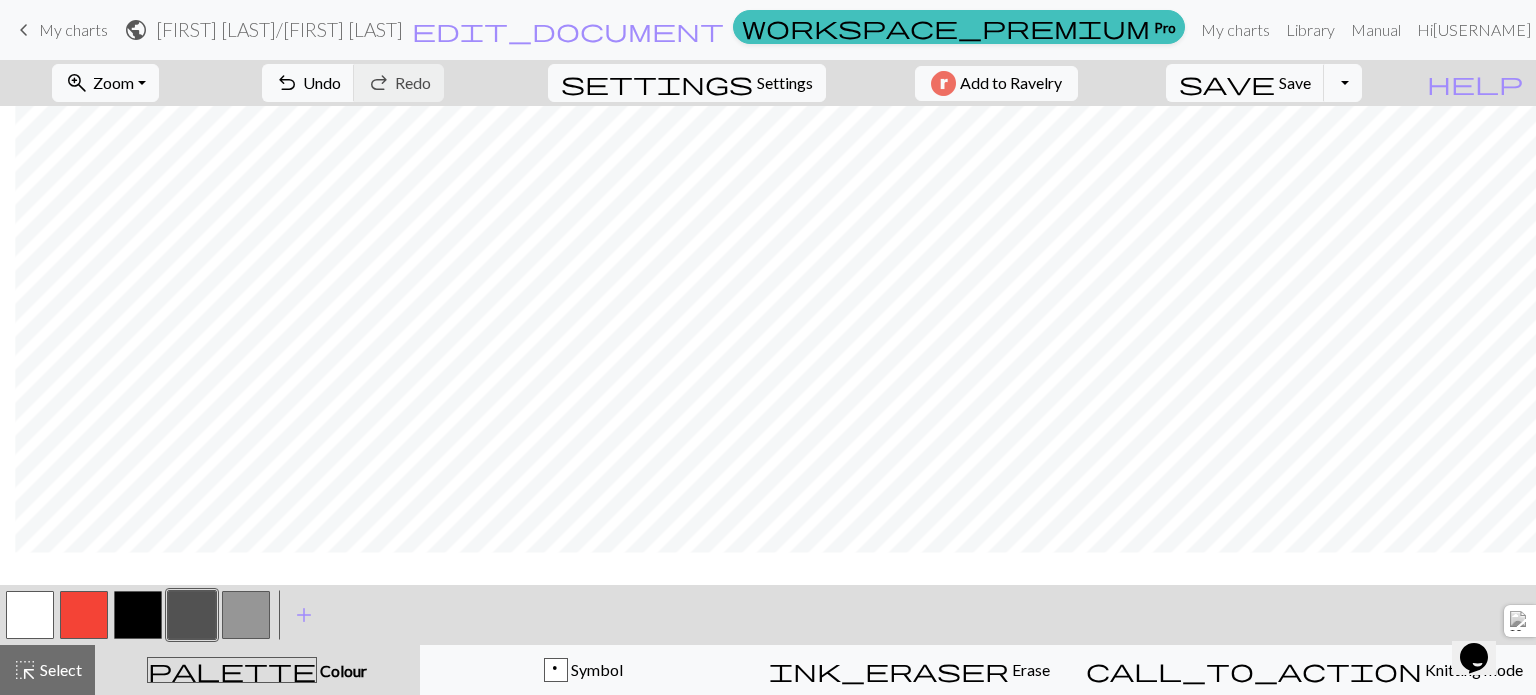 scroll, scrollTop: 964, scrollLeft: 582, axis: both 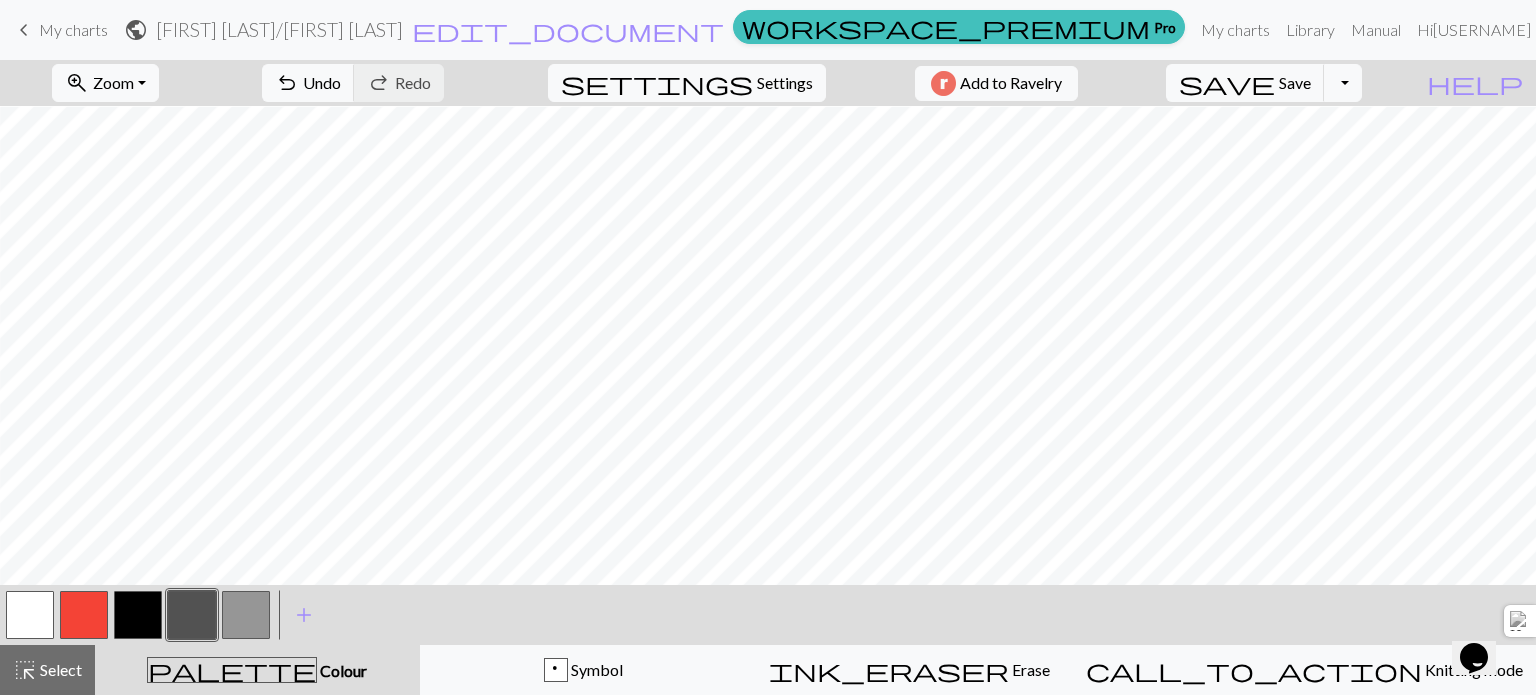 click on "keyboard_arrow_left   My charts" at bounding box center (60, 30) 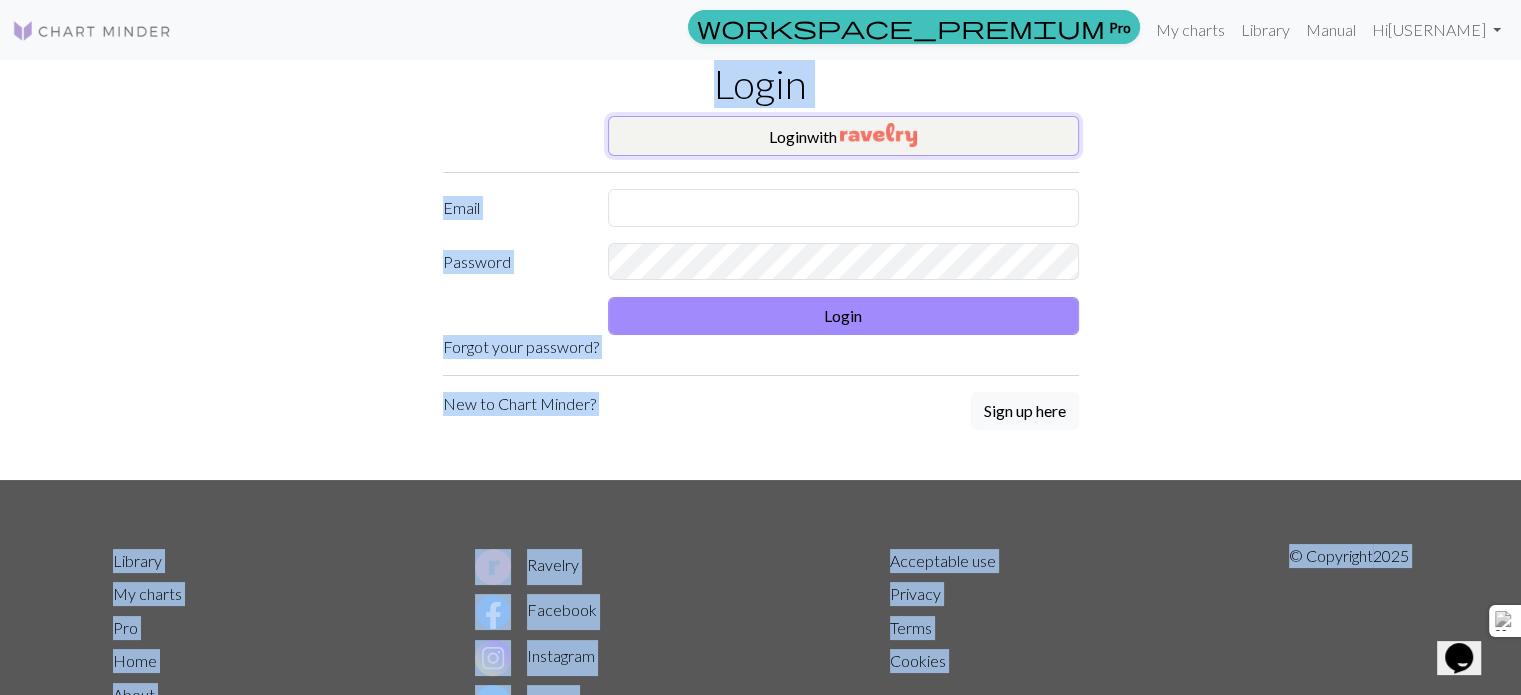 click at bounding box center (878, 135) 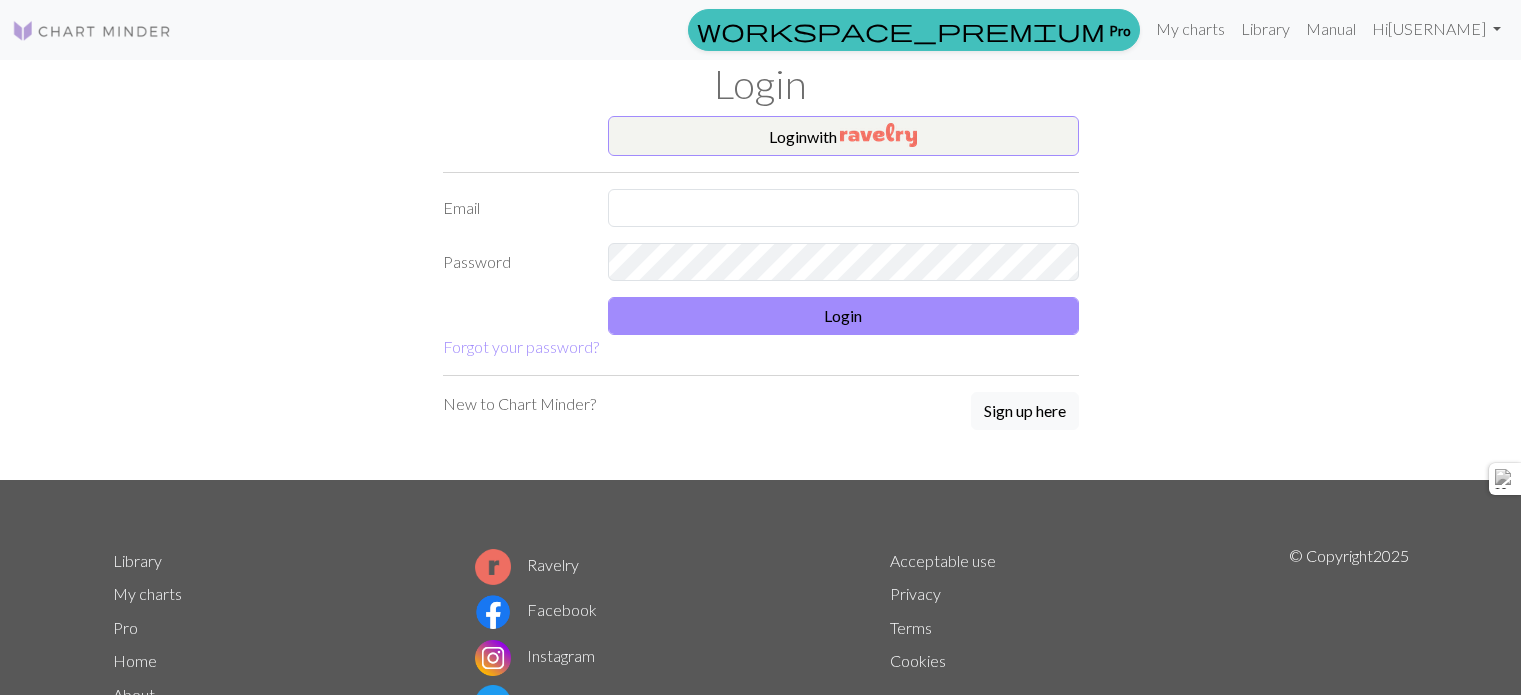 scroll, scrollTop: 0, scrollLeft: 0, axis: both 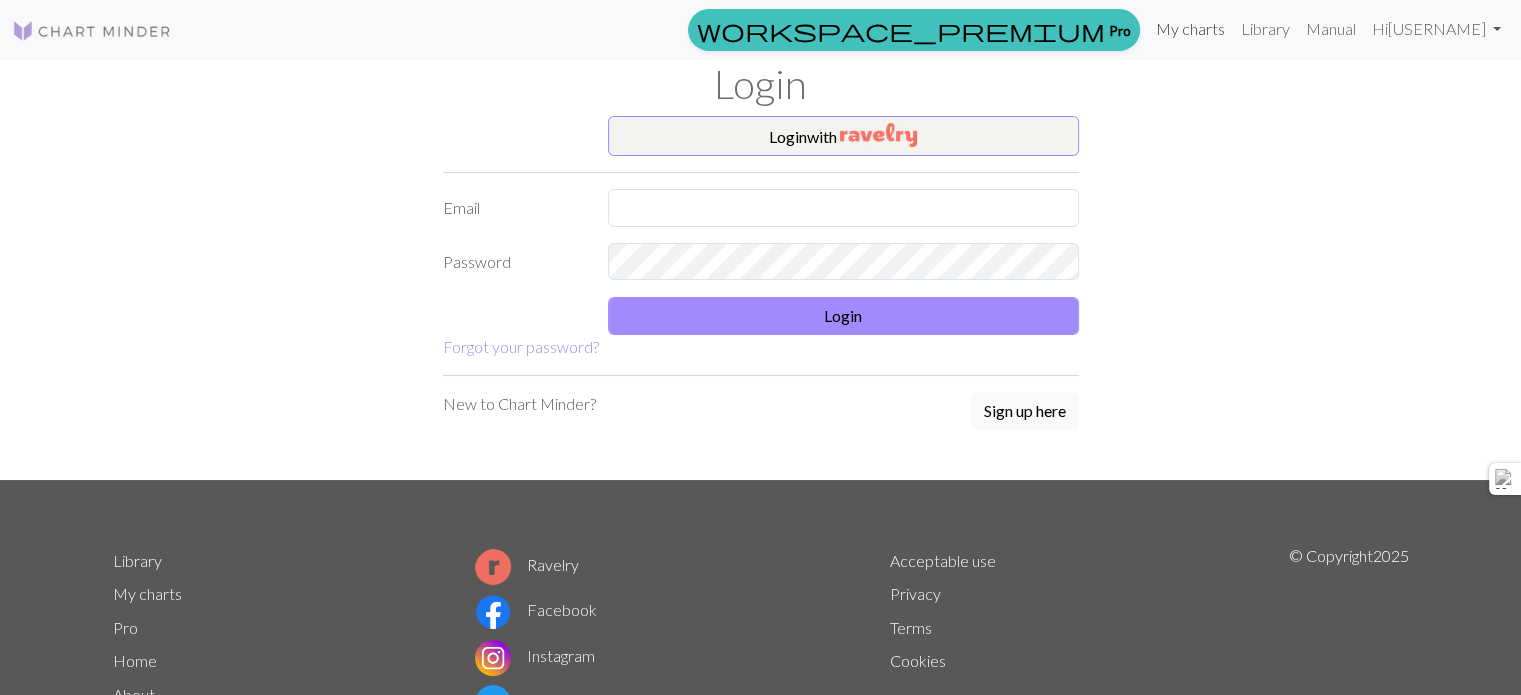 click on "My charts" at bounding box center [1190, 29] 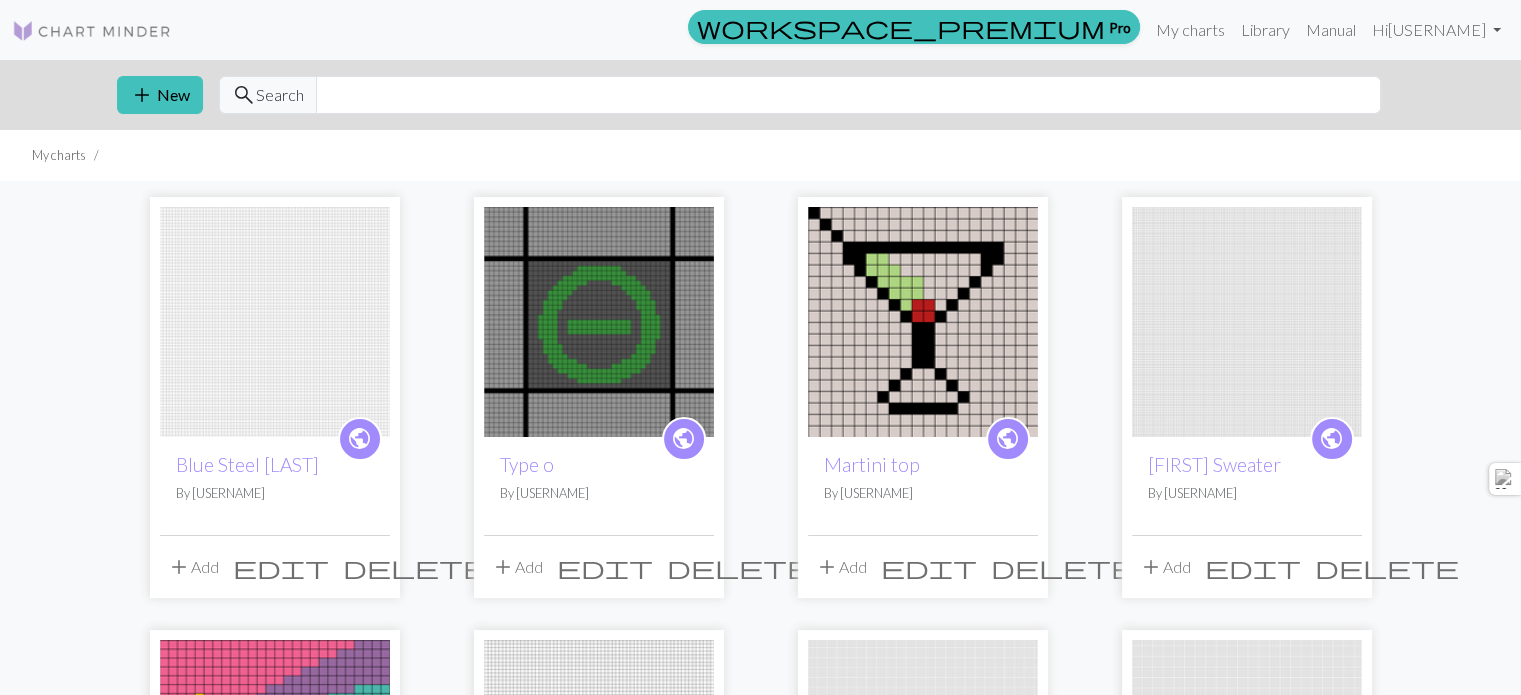 click on "delete" at bounding box center [415, 567] 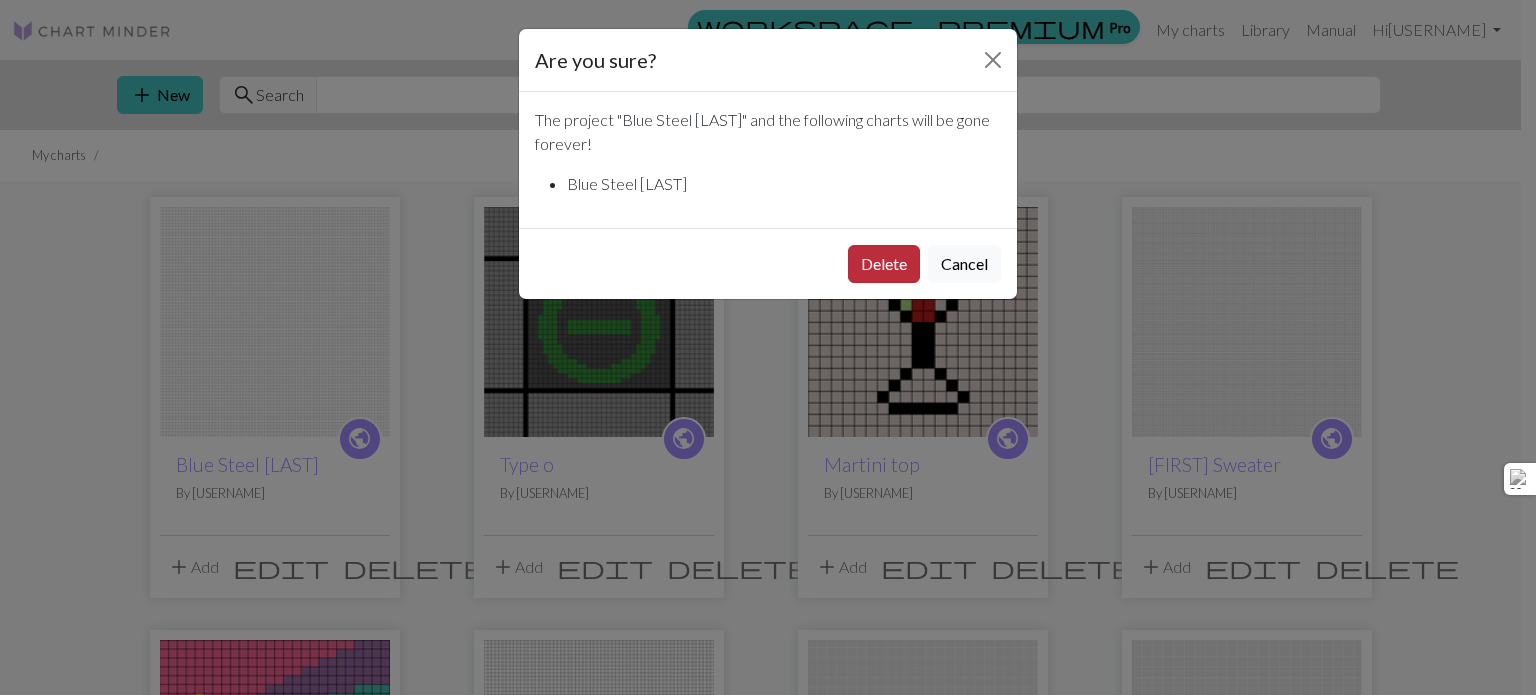 click on "Delete" at bounding box center [884, 264] 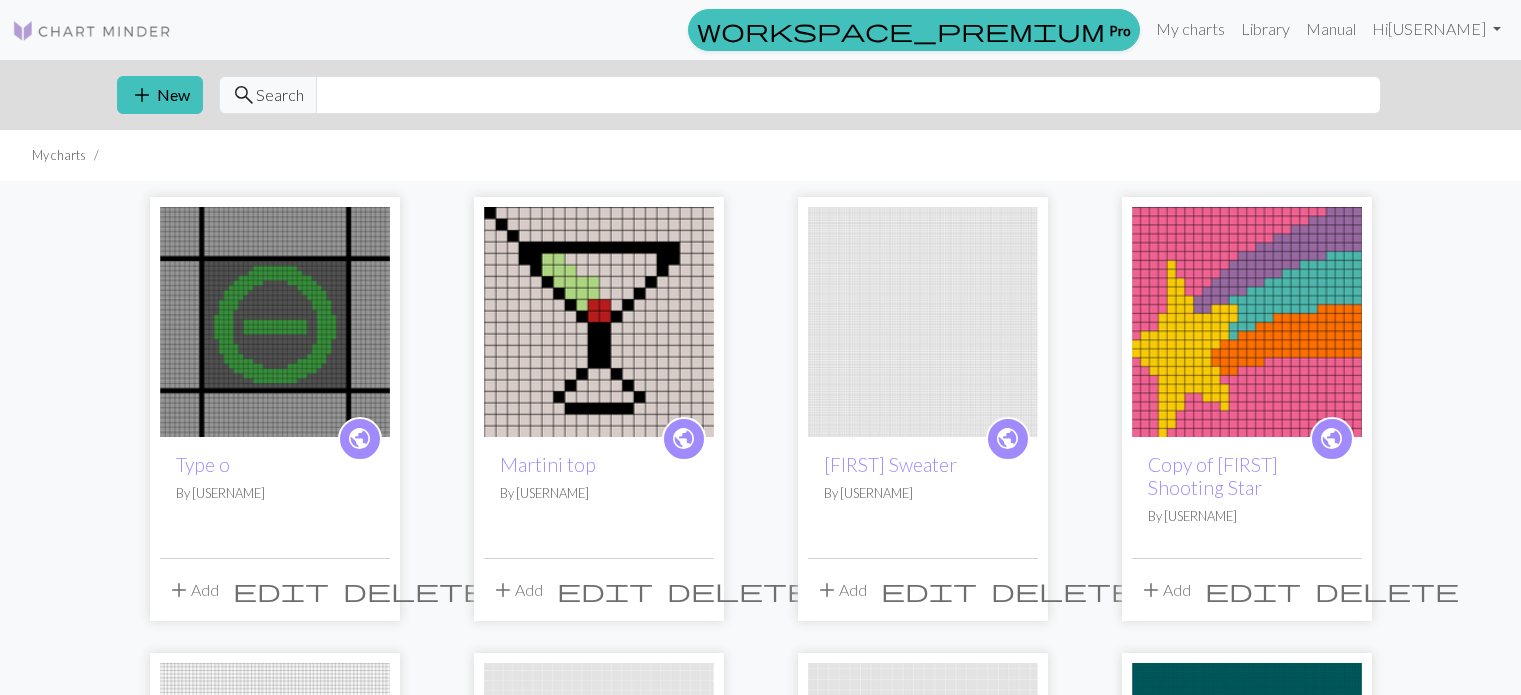 scroll, scrollTop: 0, scrollLeft: 0, axis: both 